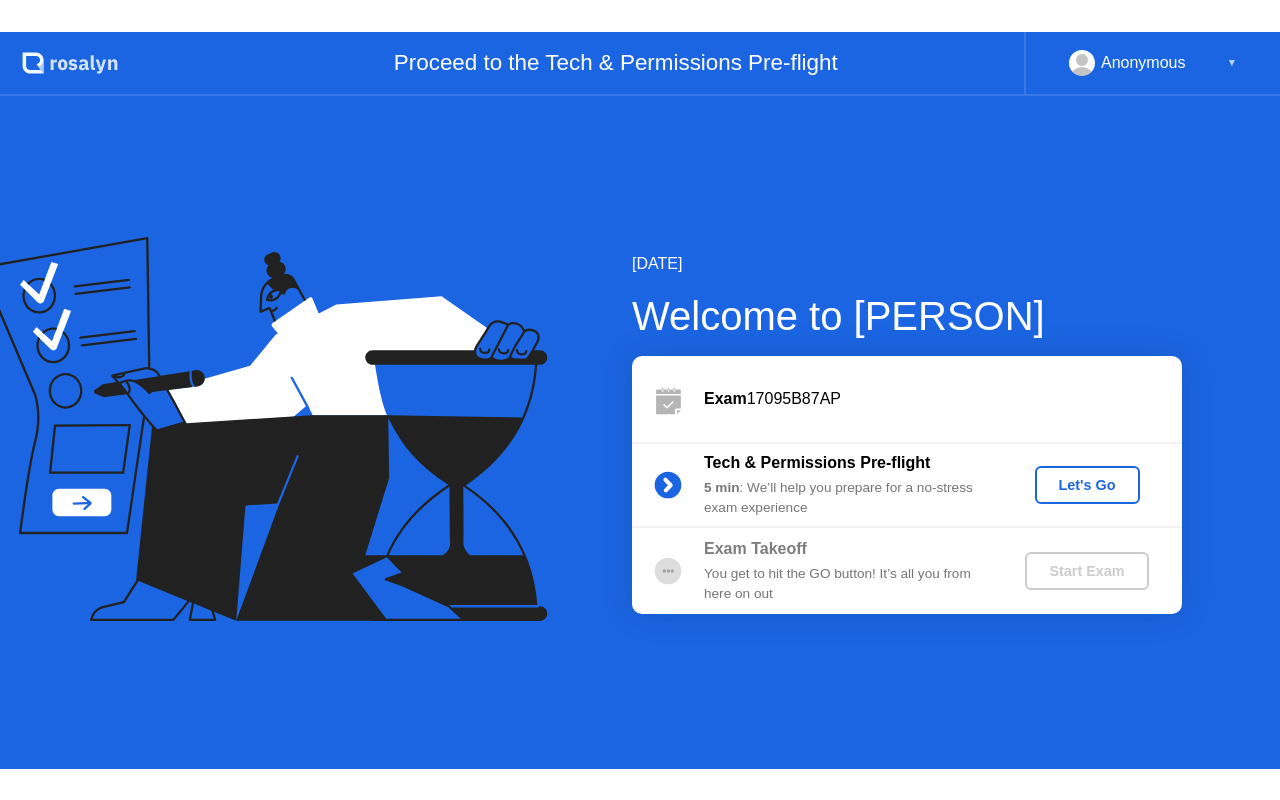 scroll, scrollTop: 0, scrollLeft: 0, axis: both 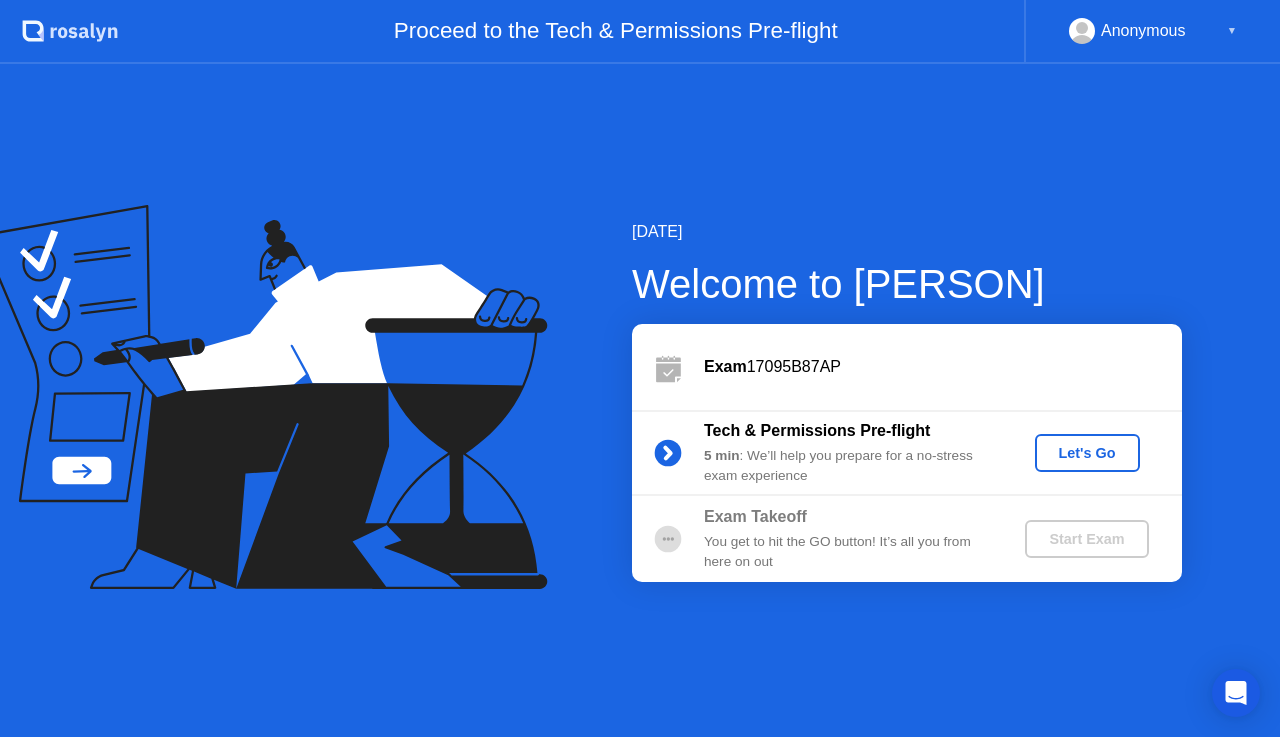 click on "Let's Go" 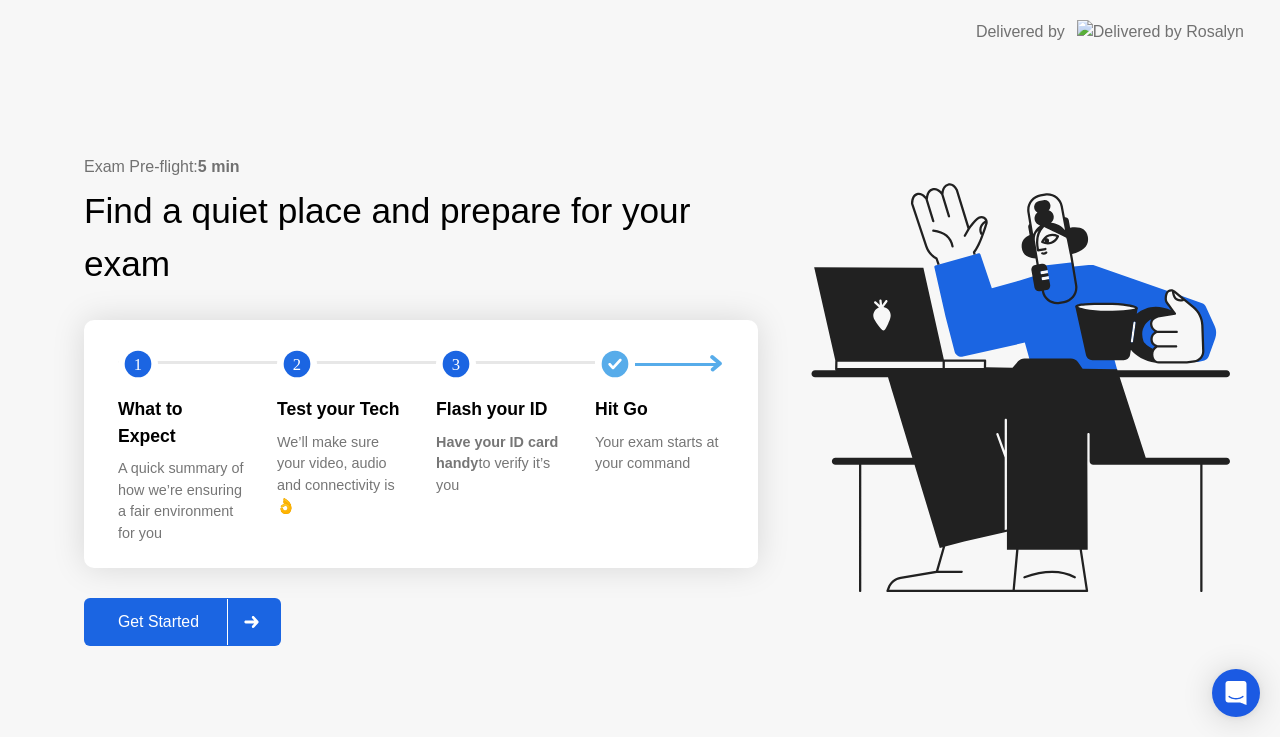 click on "Get Started" 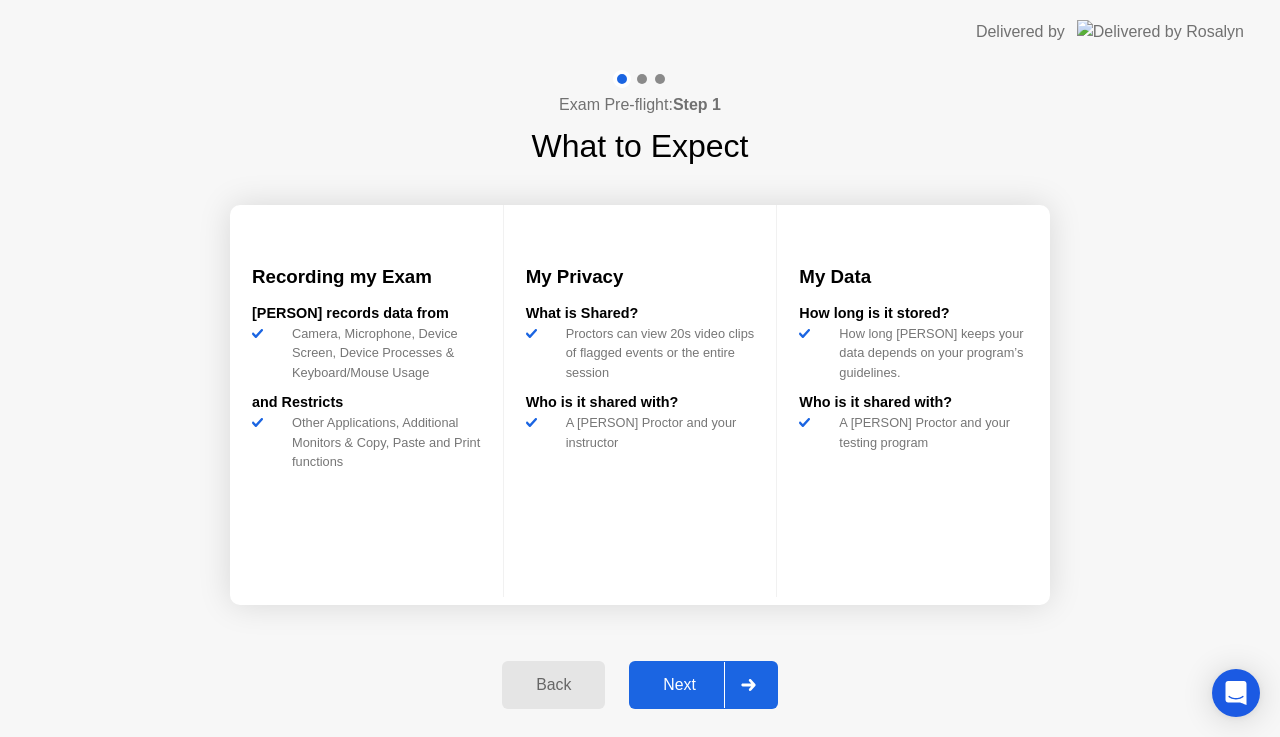 click on "Next" 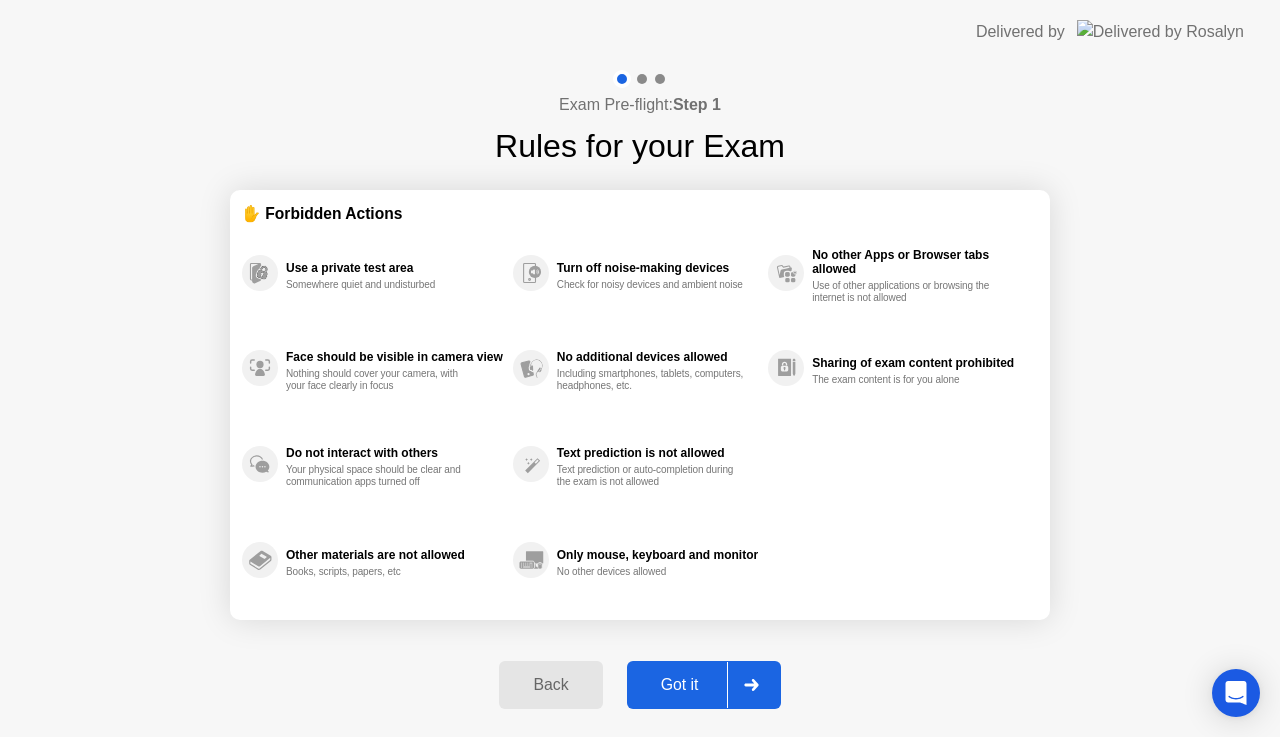 click on "Got it" 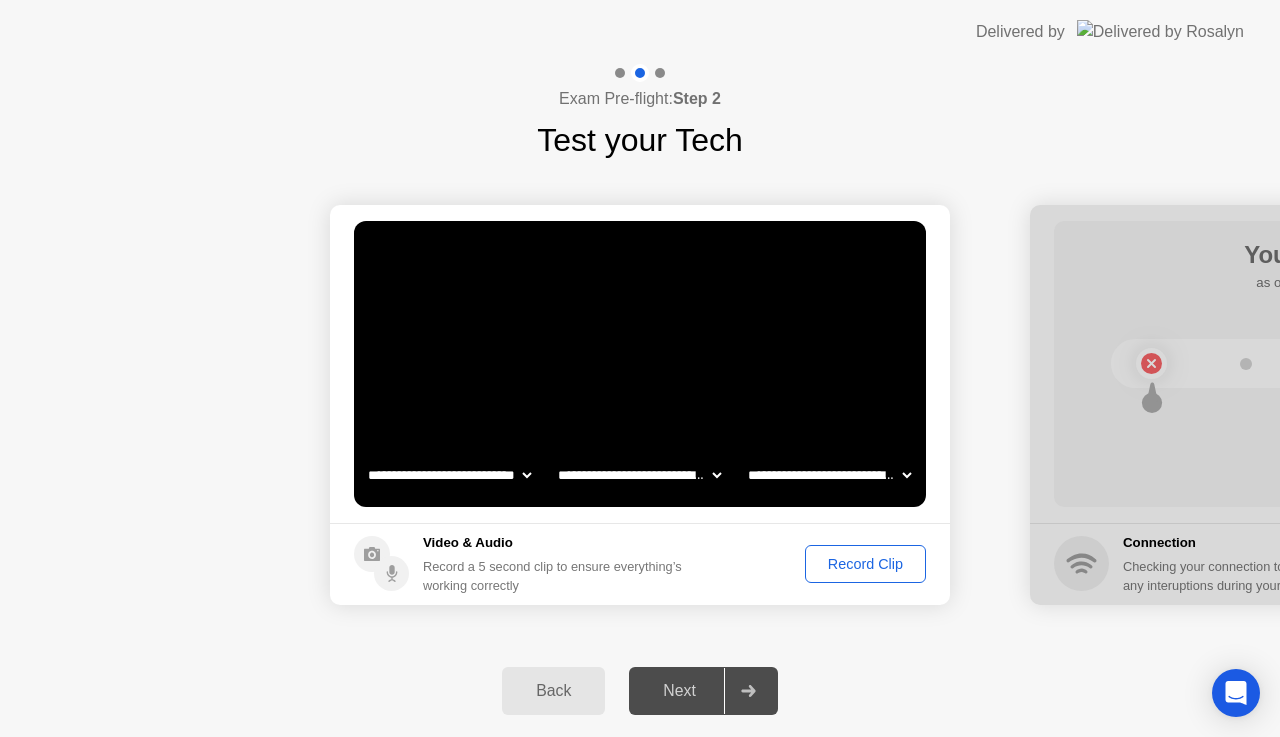 click on "Record Clip" 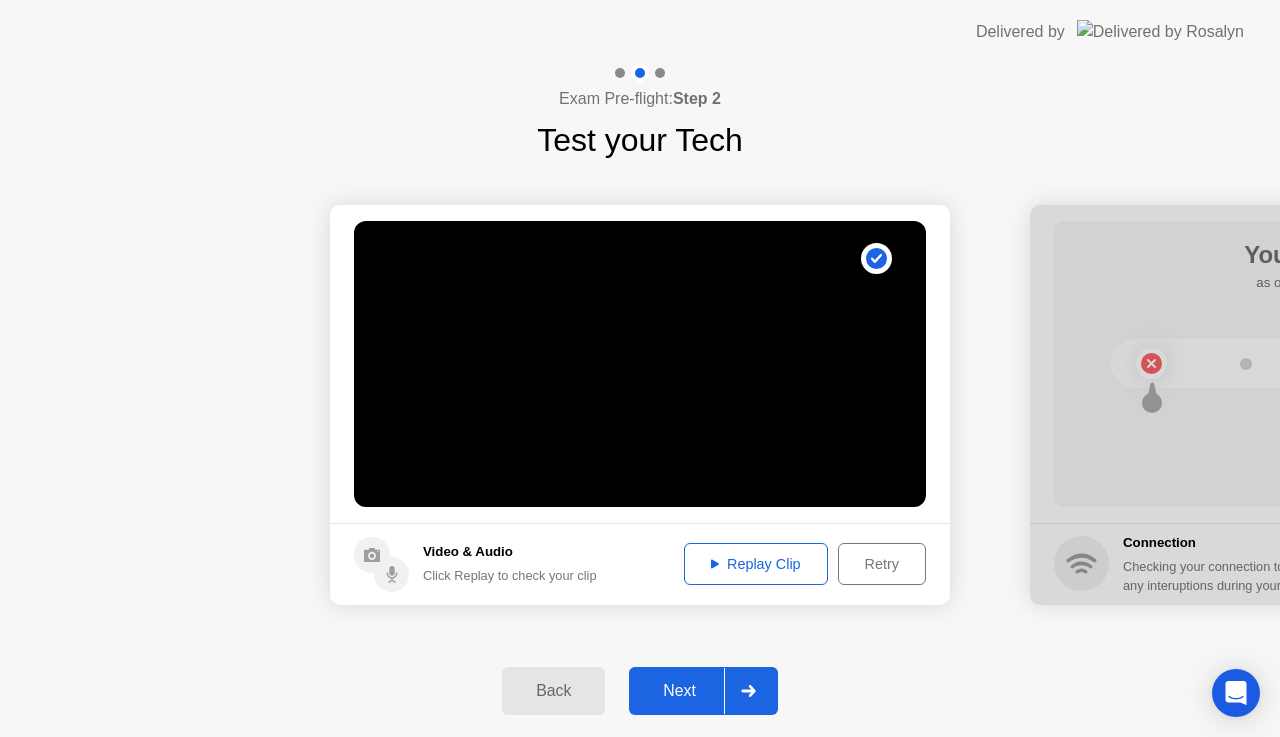 click on "Next" 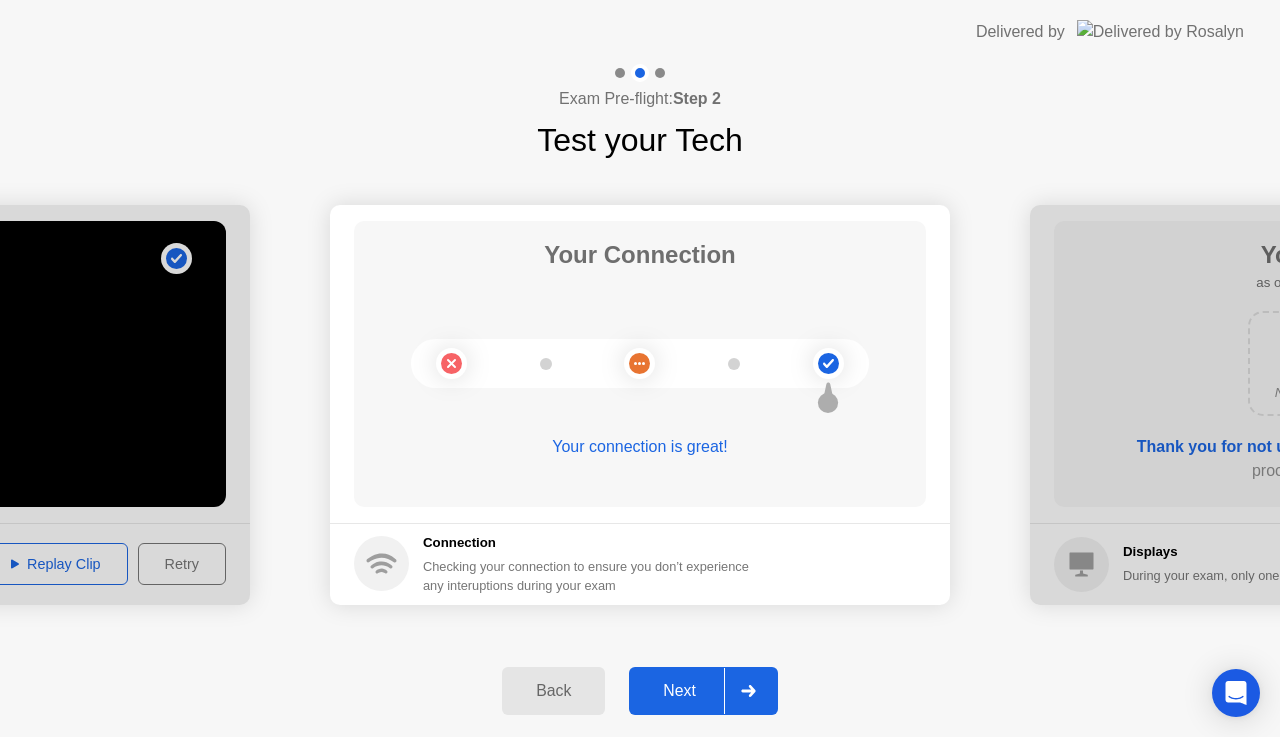 click on "Next" 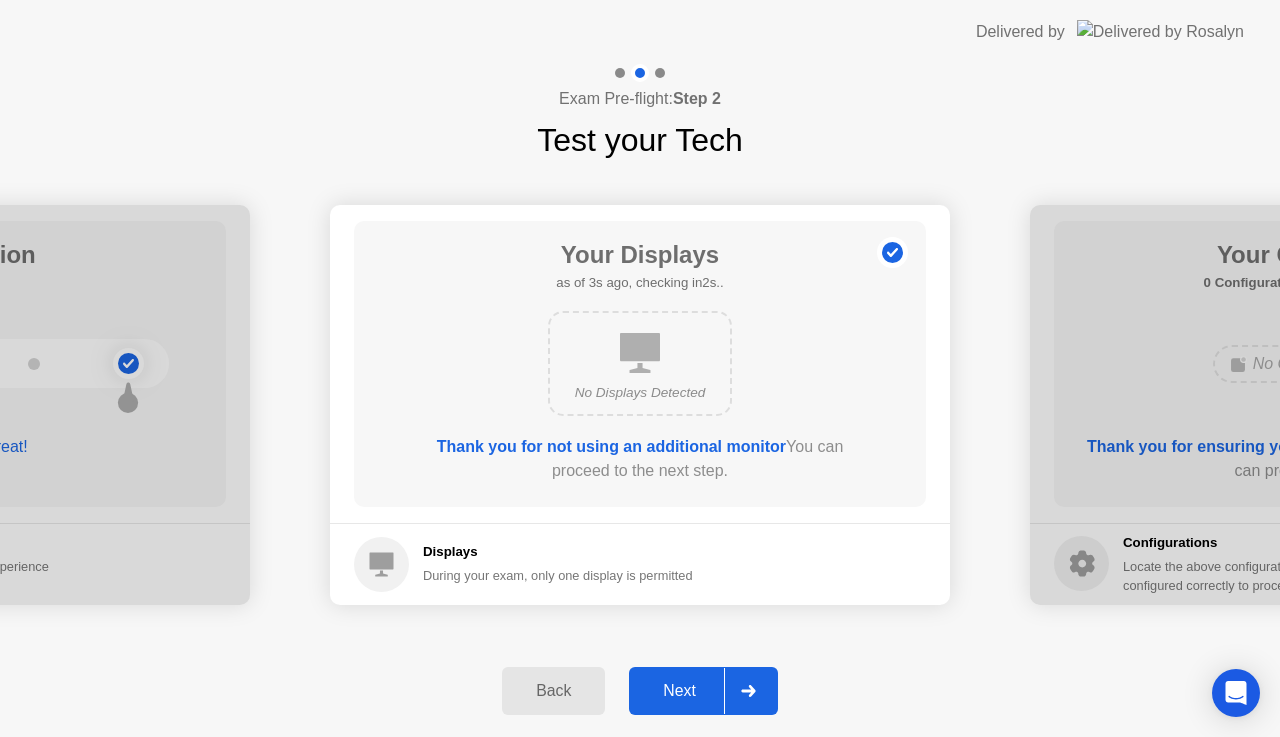 click on "Next" 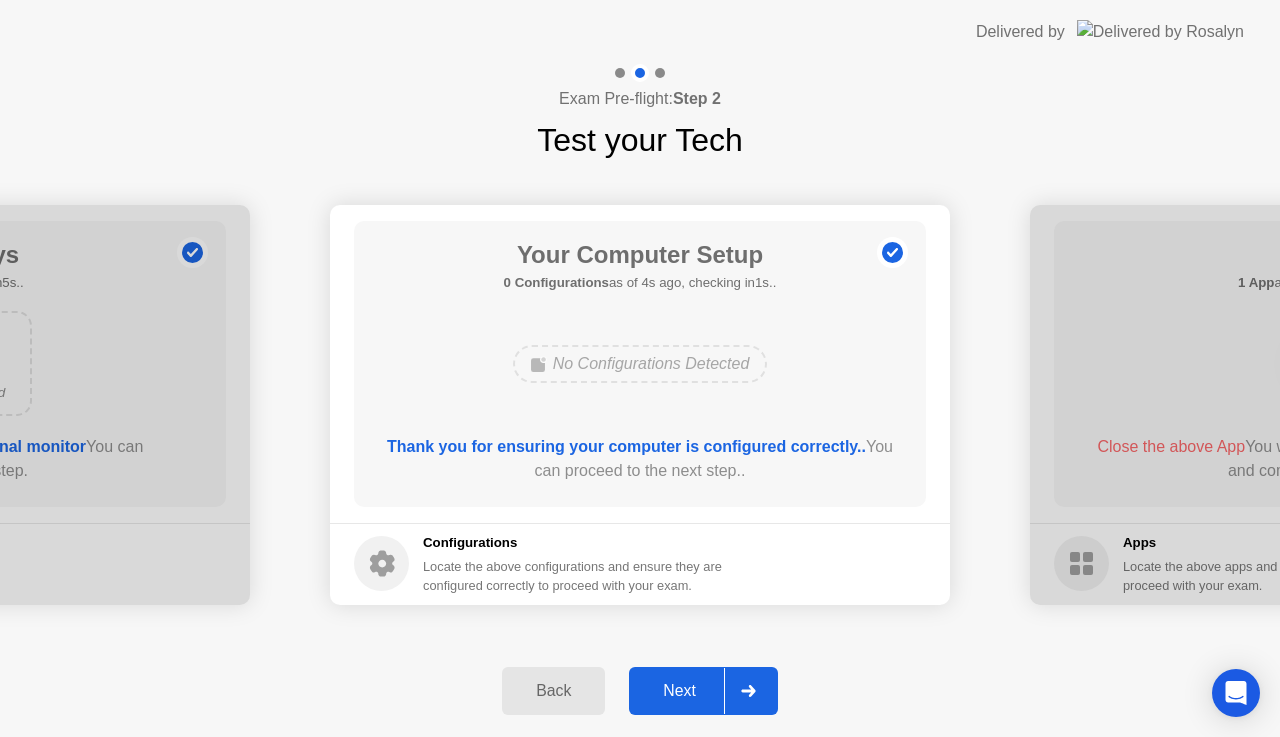 click on "Next" 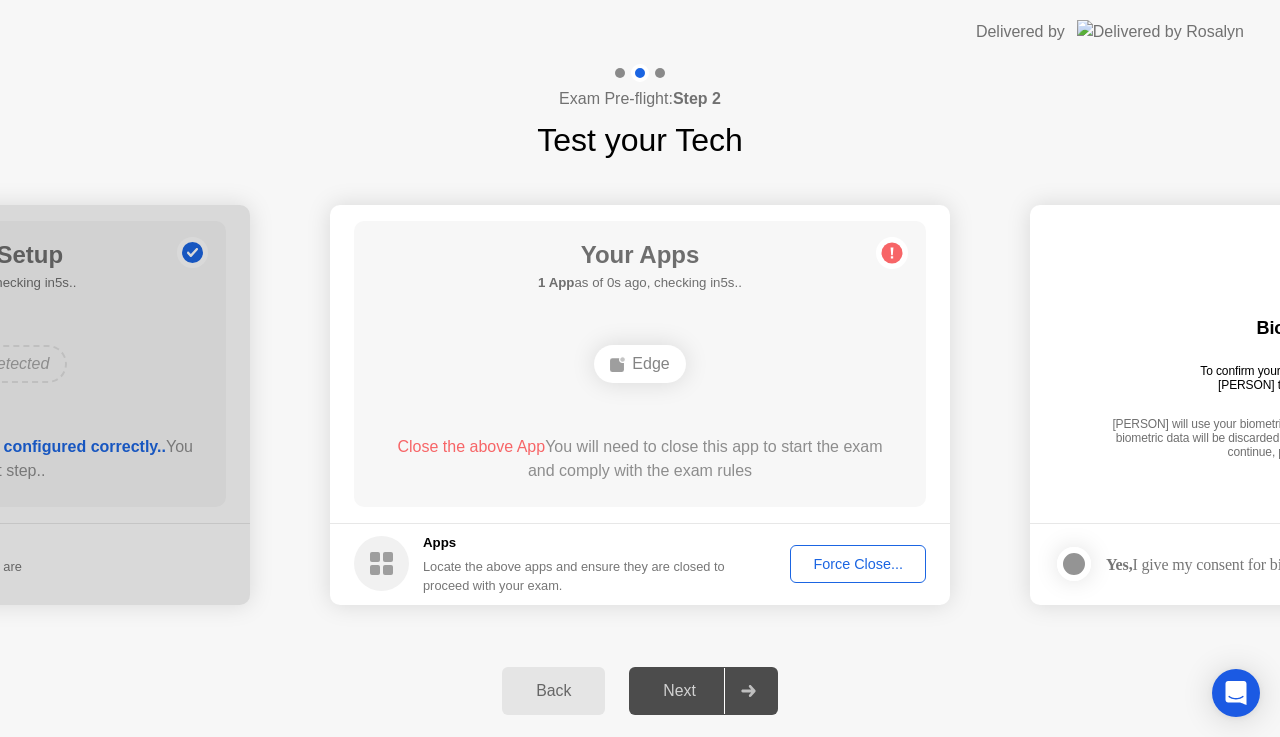click on "Back" 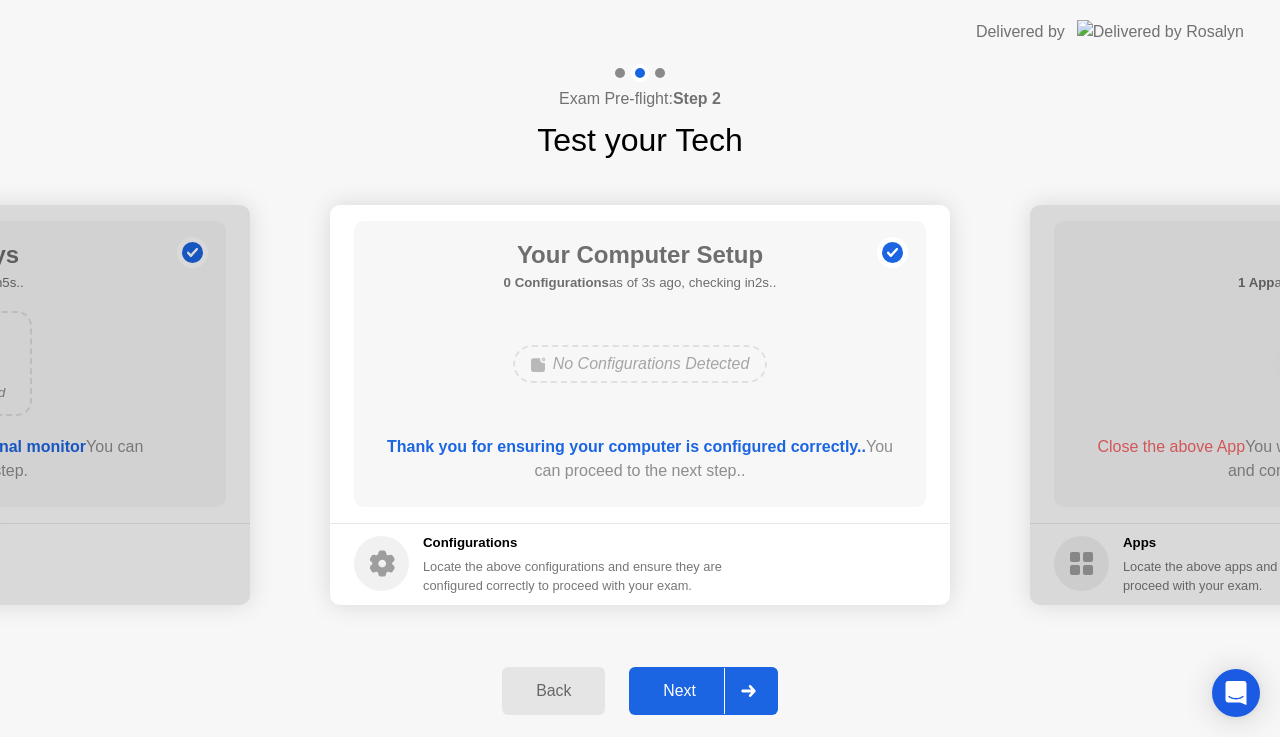 click on "Next" 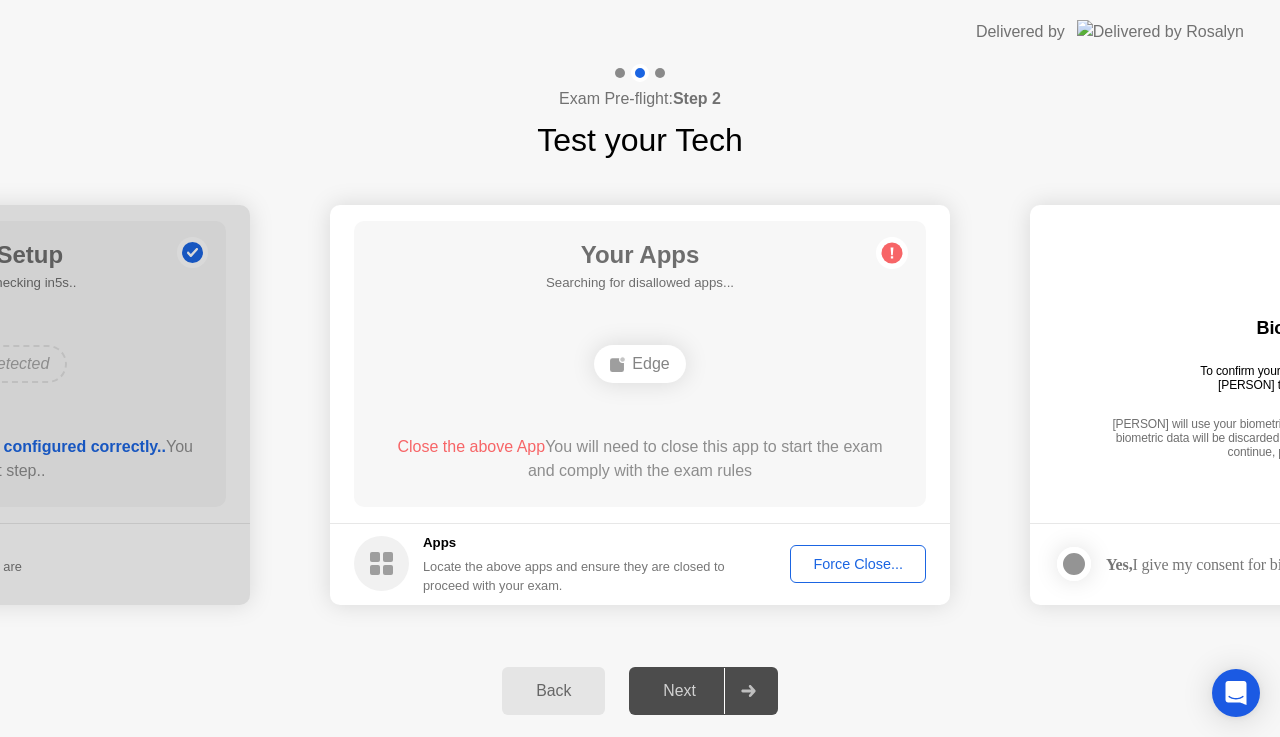 click on "Next" 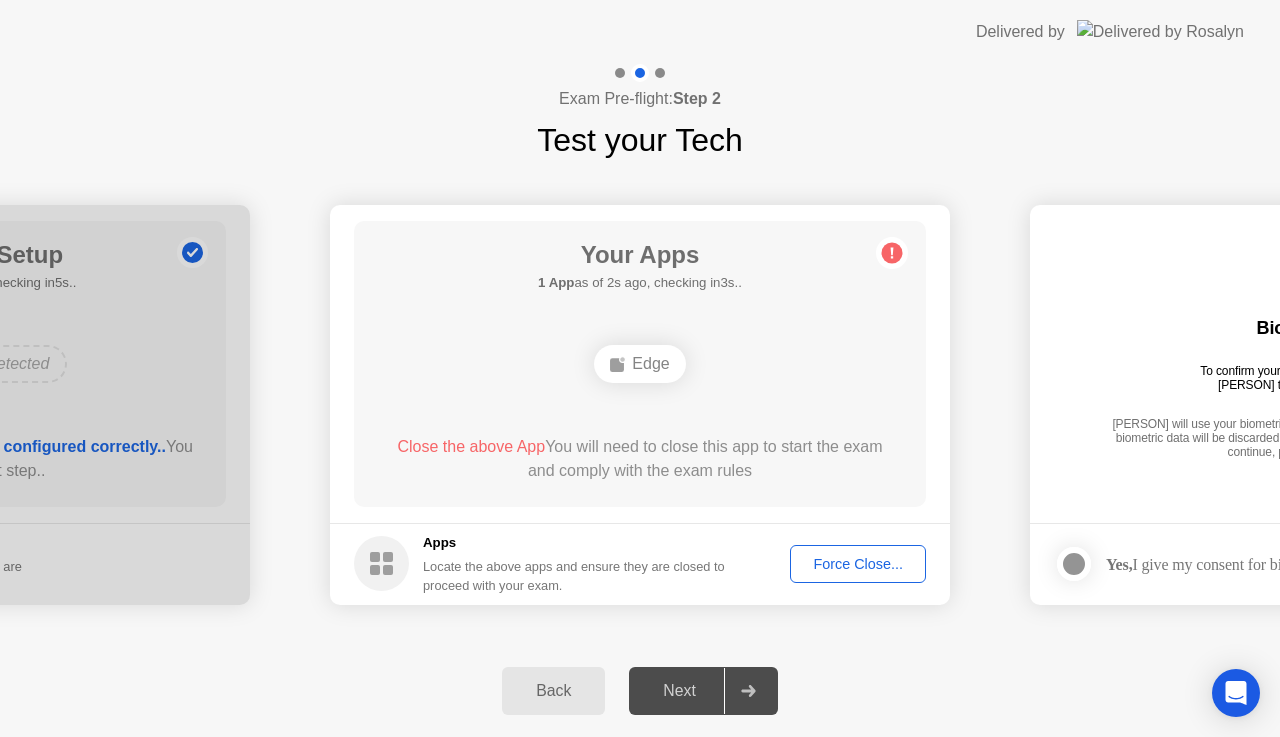 drag, startPoint x: 831, startPoint y: 570, endPoint x: 741, endPoint y: 537, distance: 95.85927 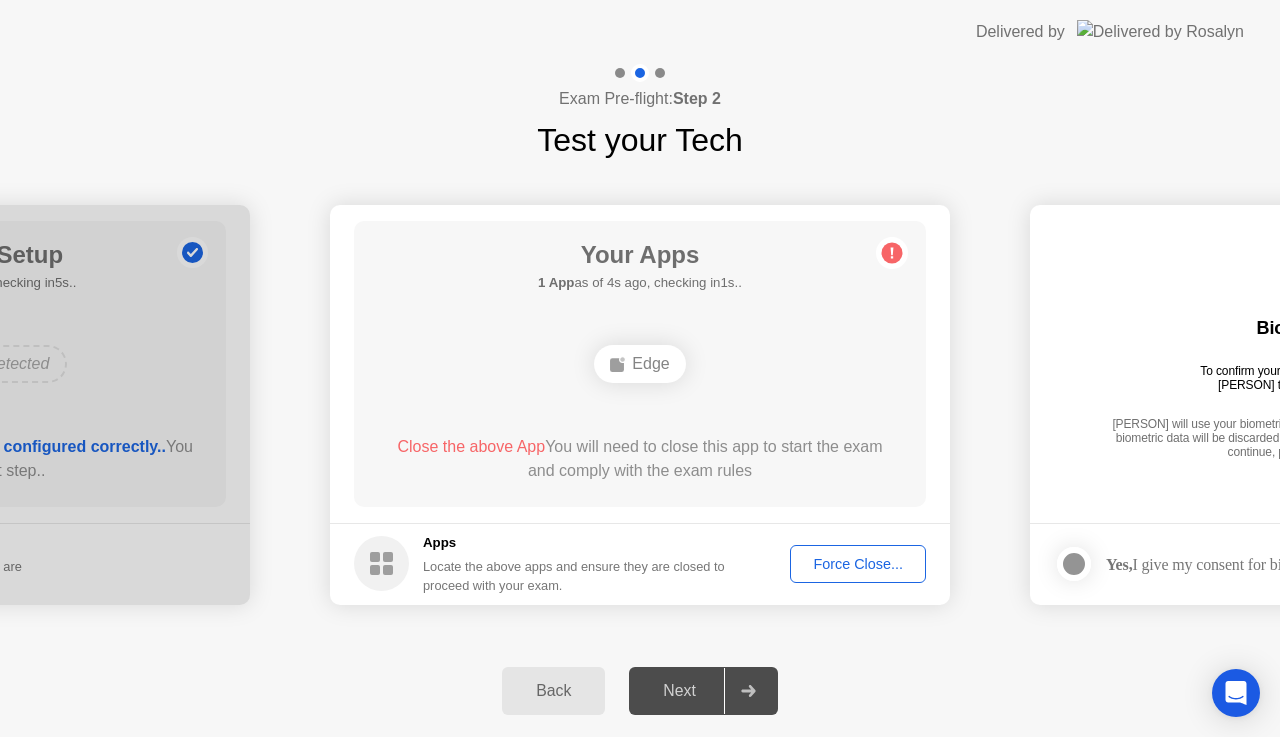 click on "Force Close..." 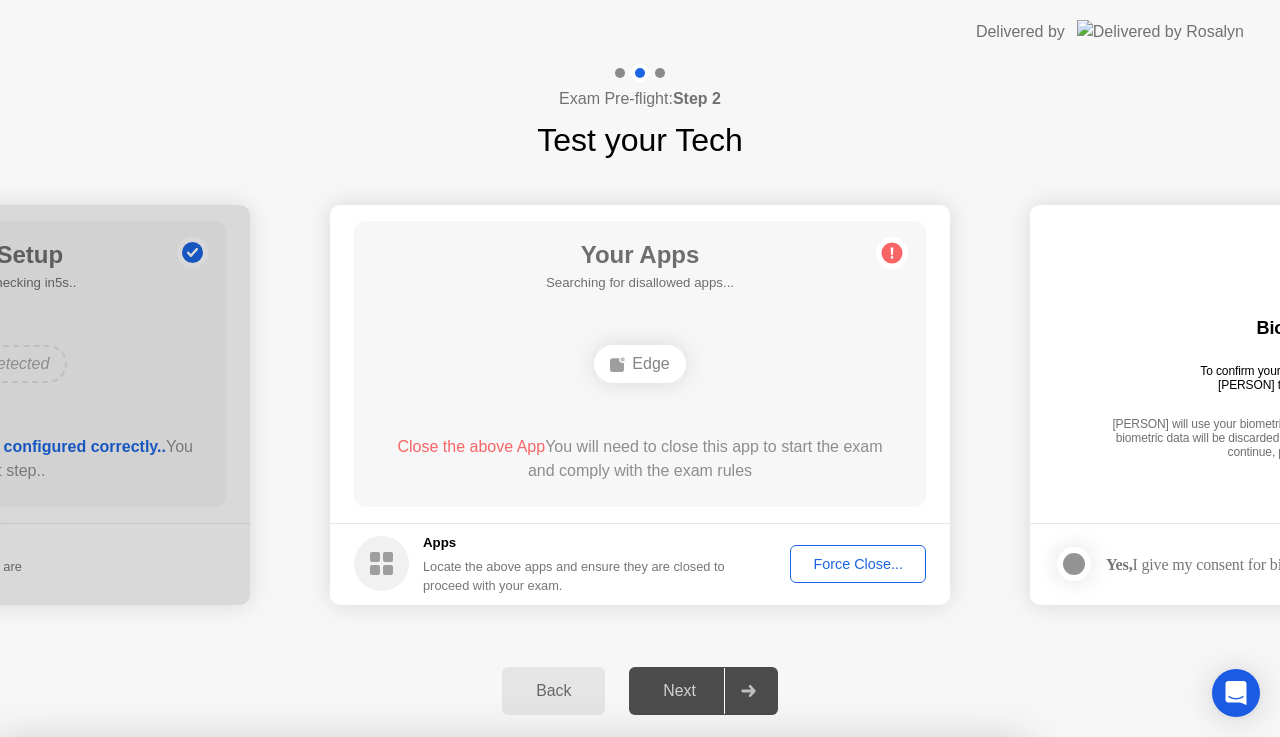 click on "Confirm" at bounding box center (579, 1013) 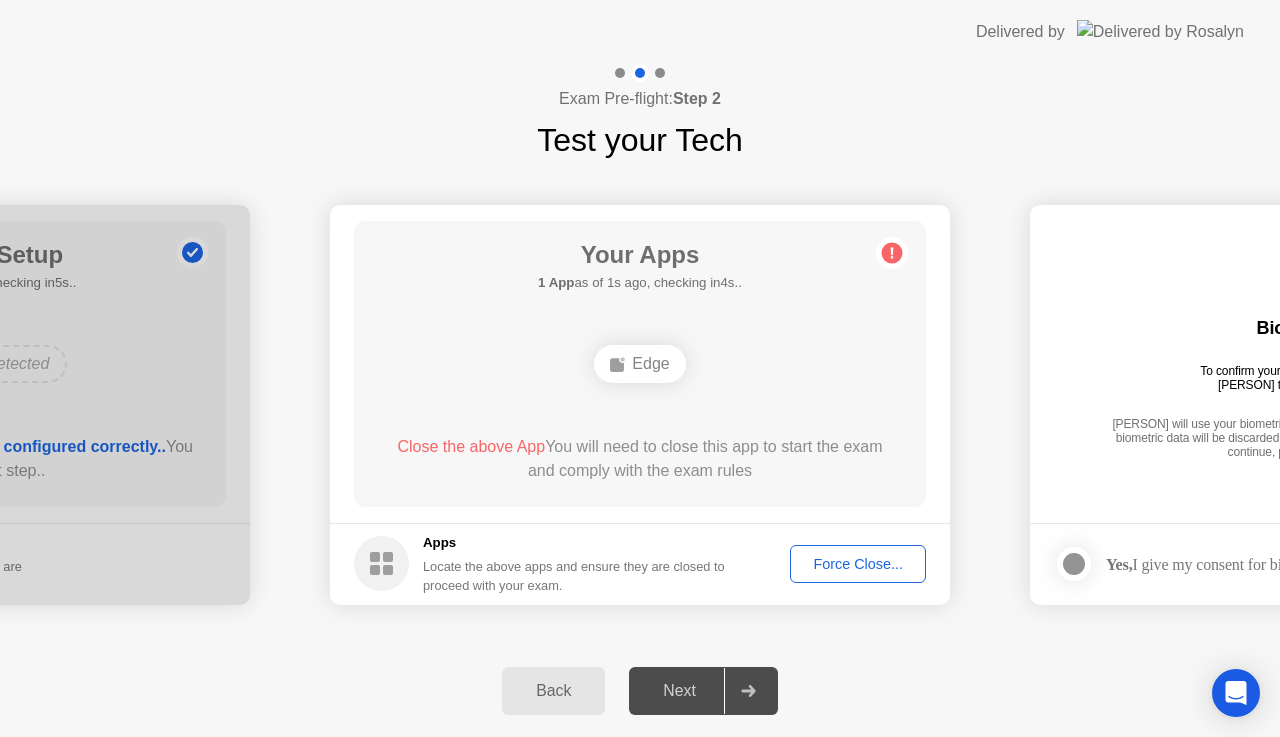 click on "Next" 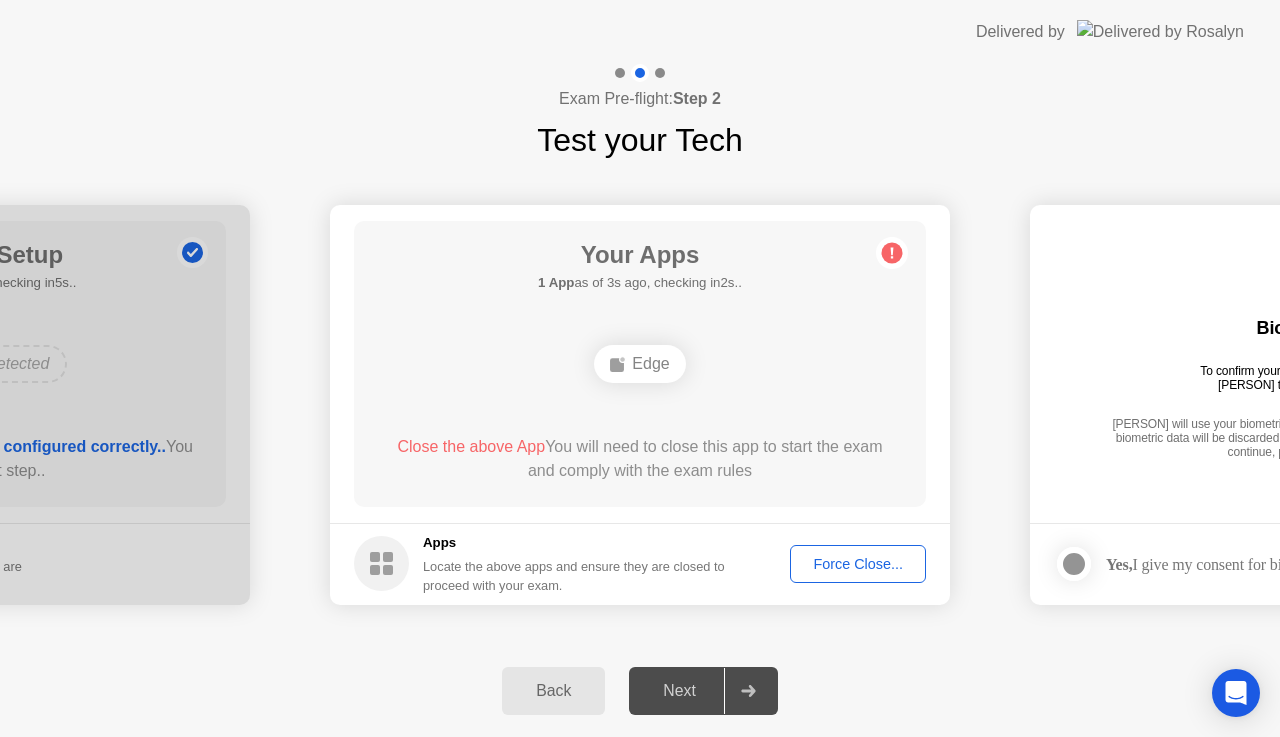 click on "Edge" 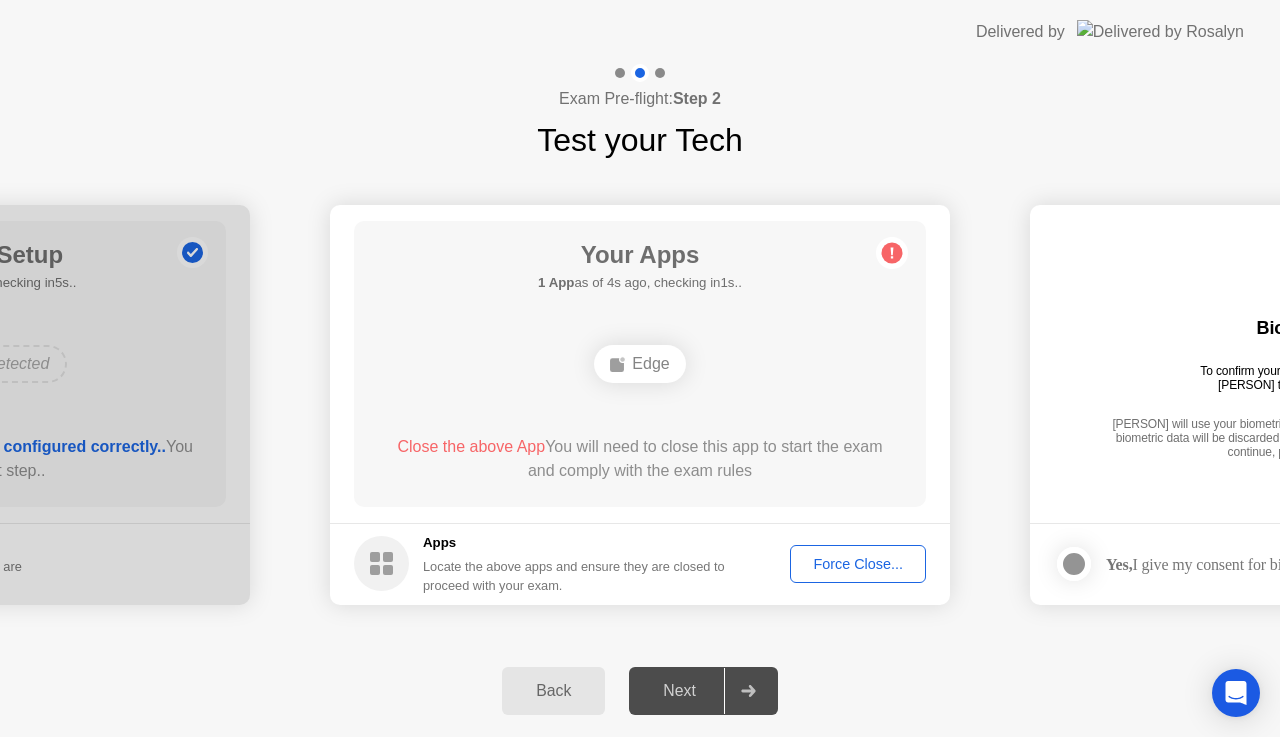 click on "Force Close..." 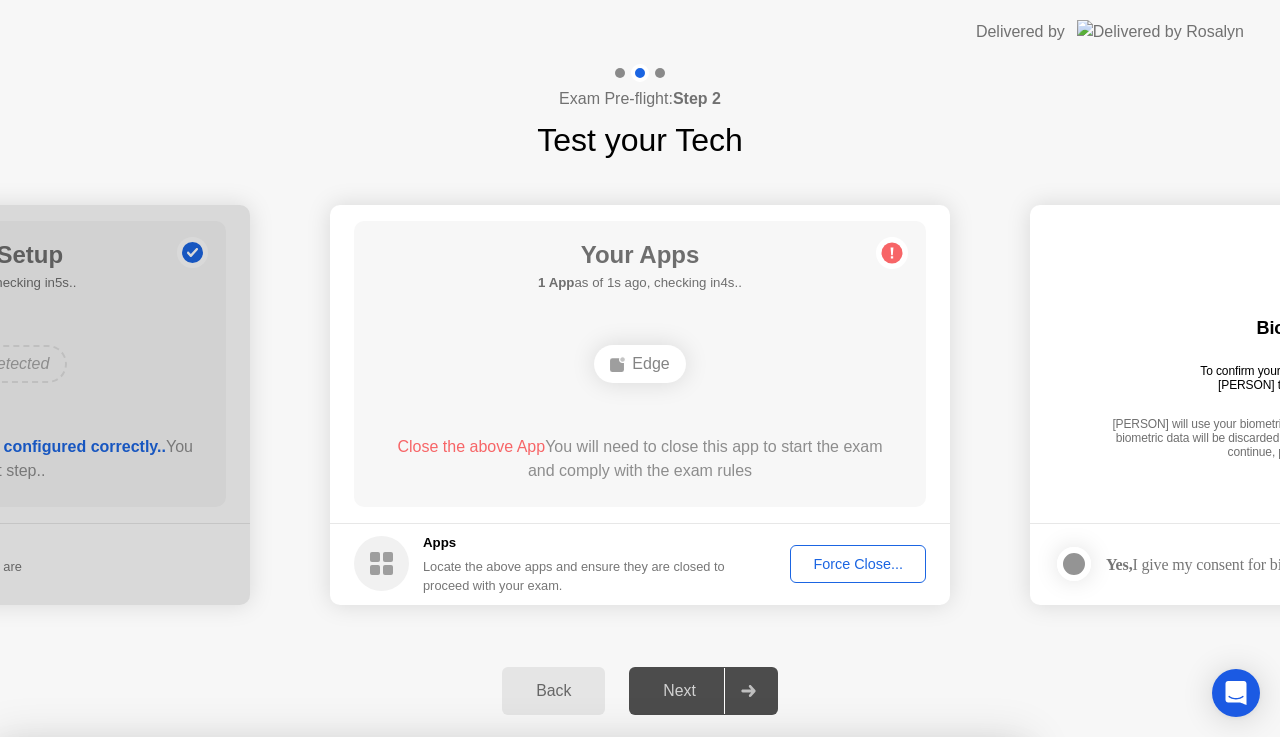 click on "Confirm" at bounding box center [579, 1013] 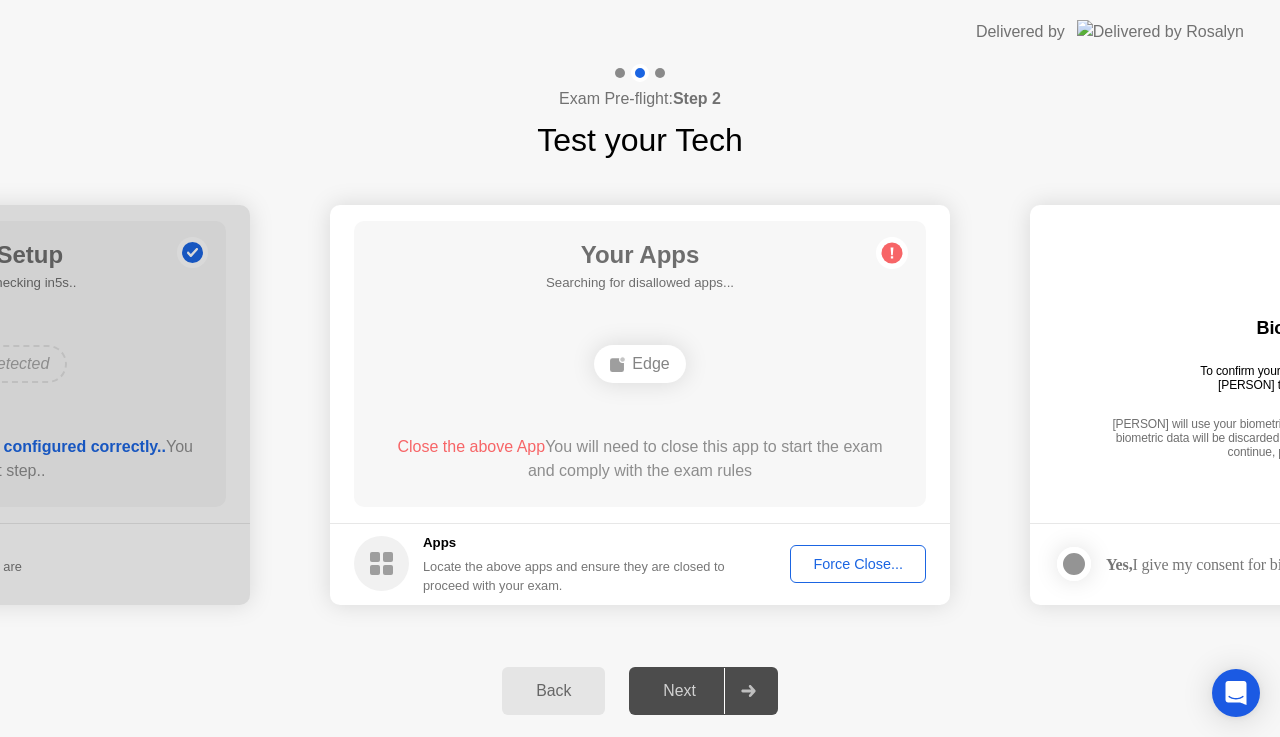 click on "Force Close..." 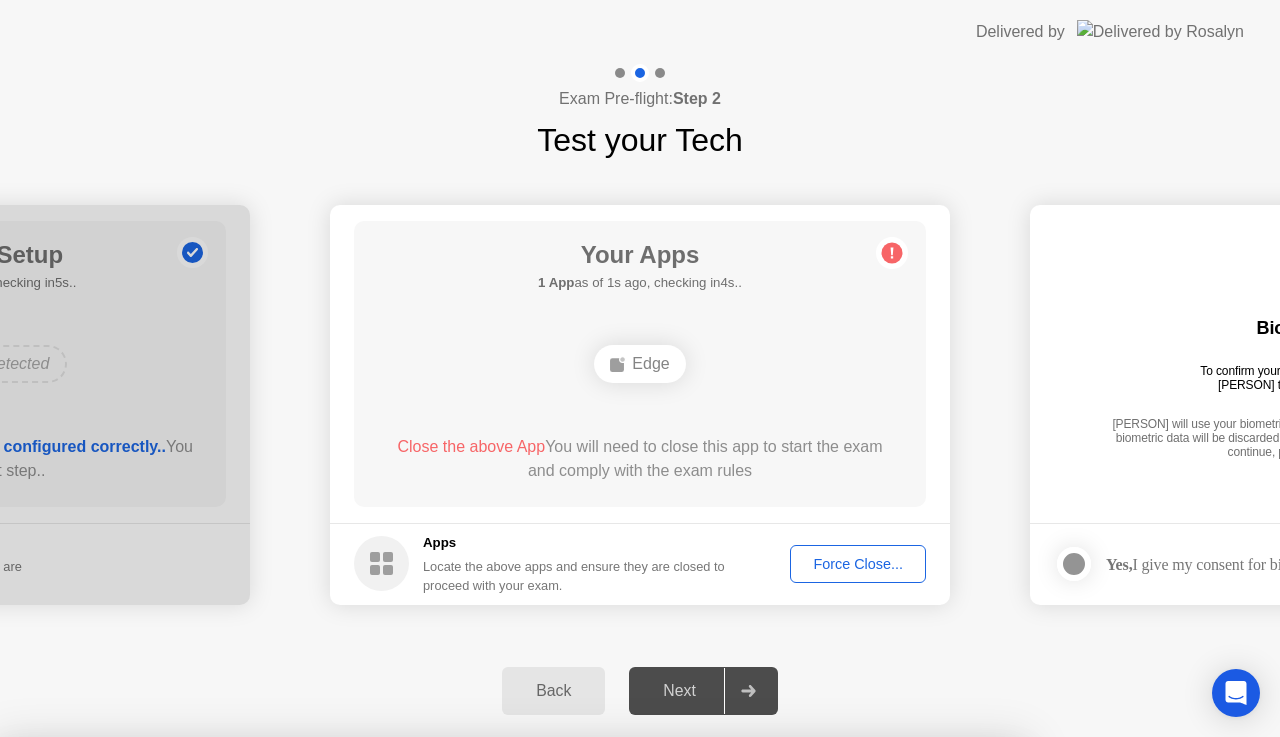 click on "Edge" at bounding box center [511, 946] 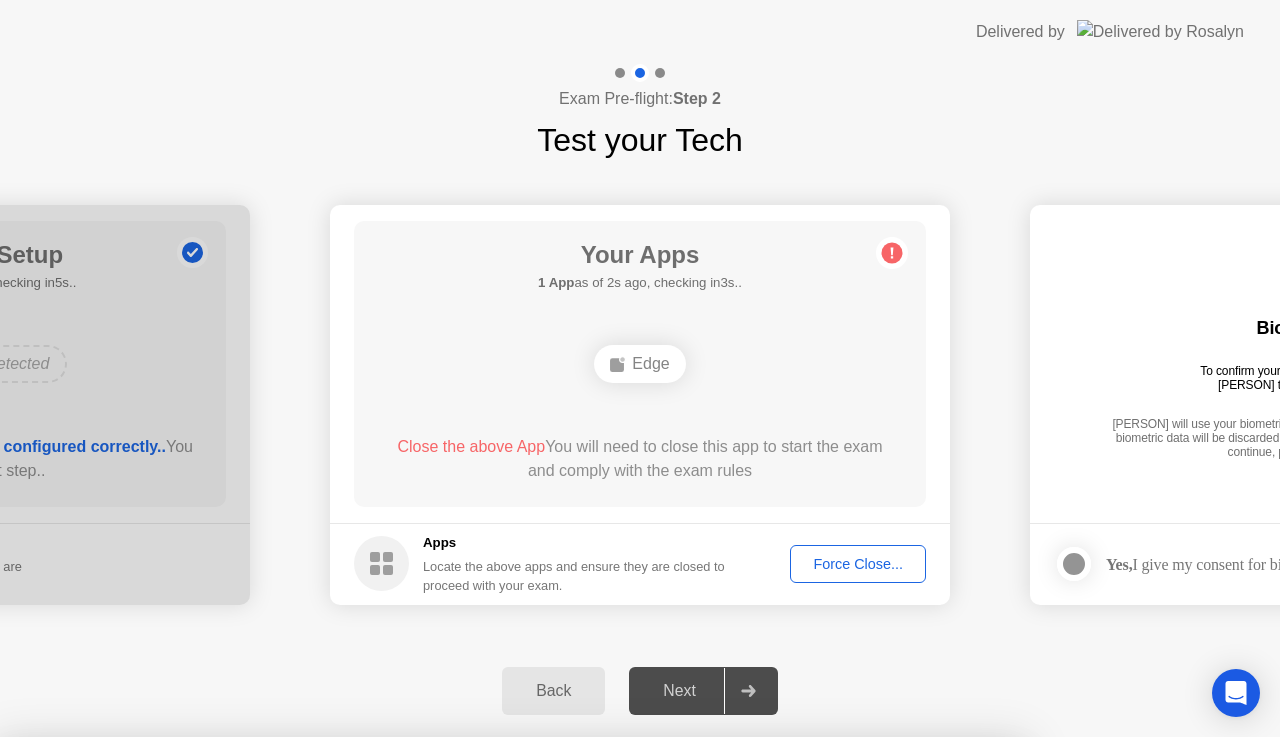 click on "Confirm" at bounding box center (579, 1013) 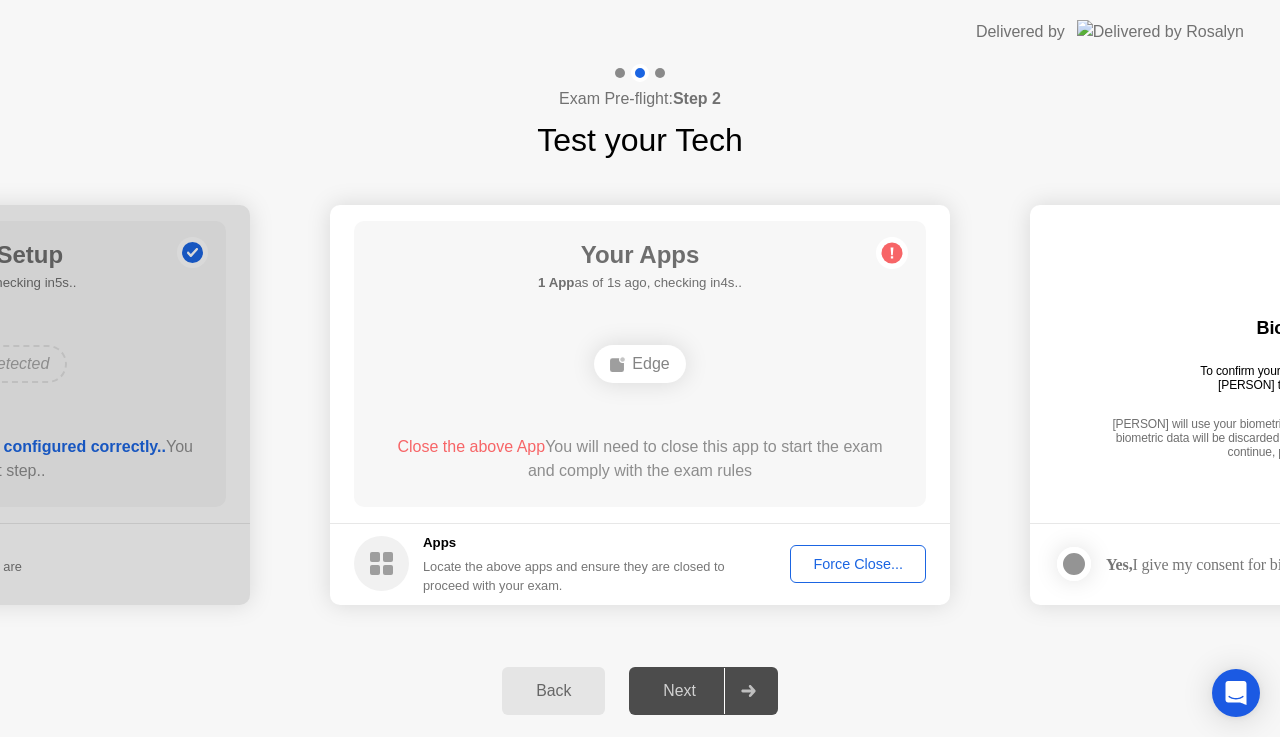click on "Force Close..." 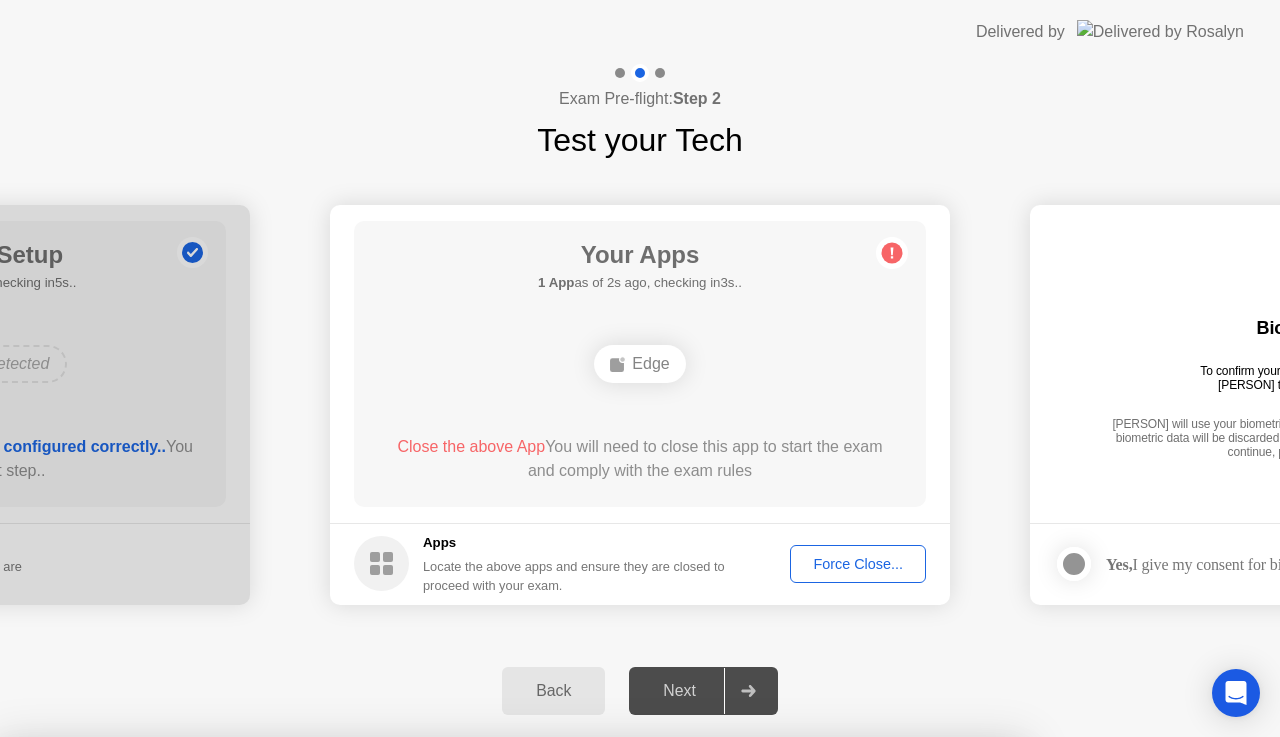 click on "Confirm" at bounding box center [579, 1013] 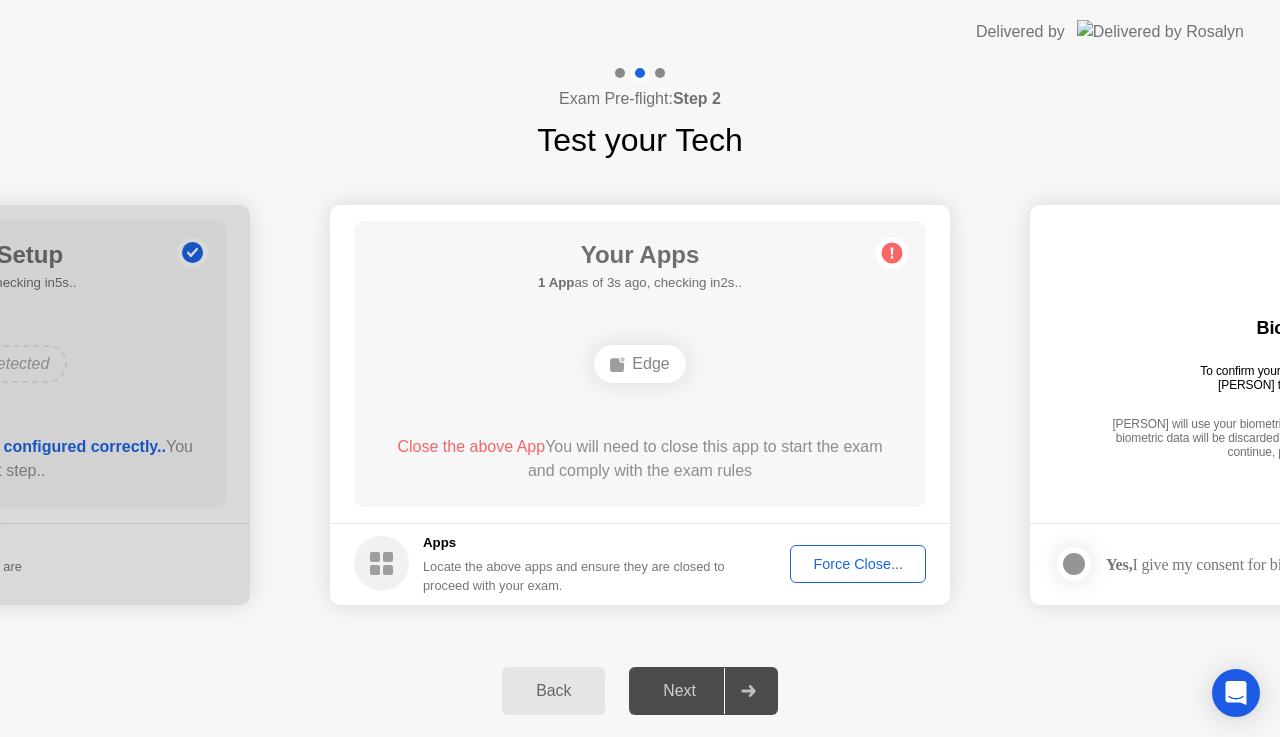 click on "Back" 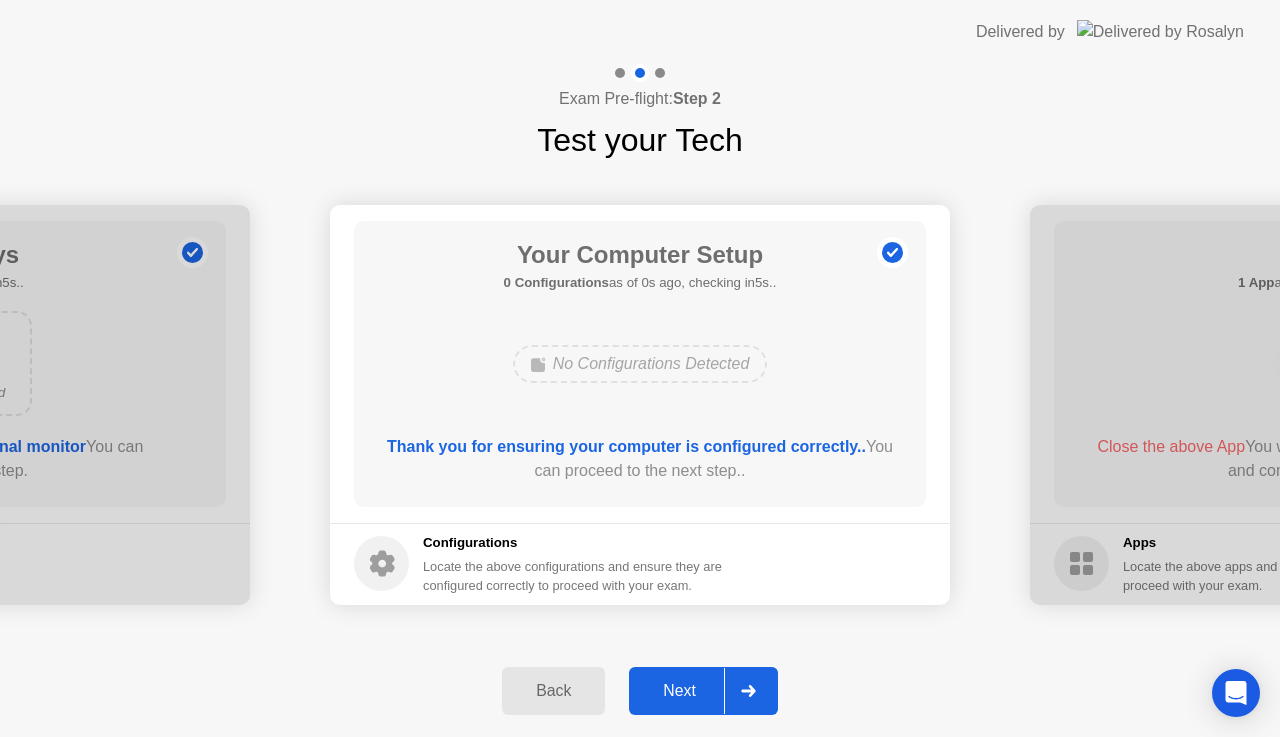 click on "Next" 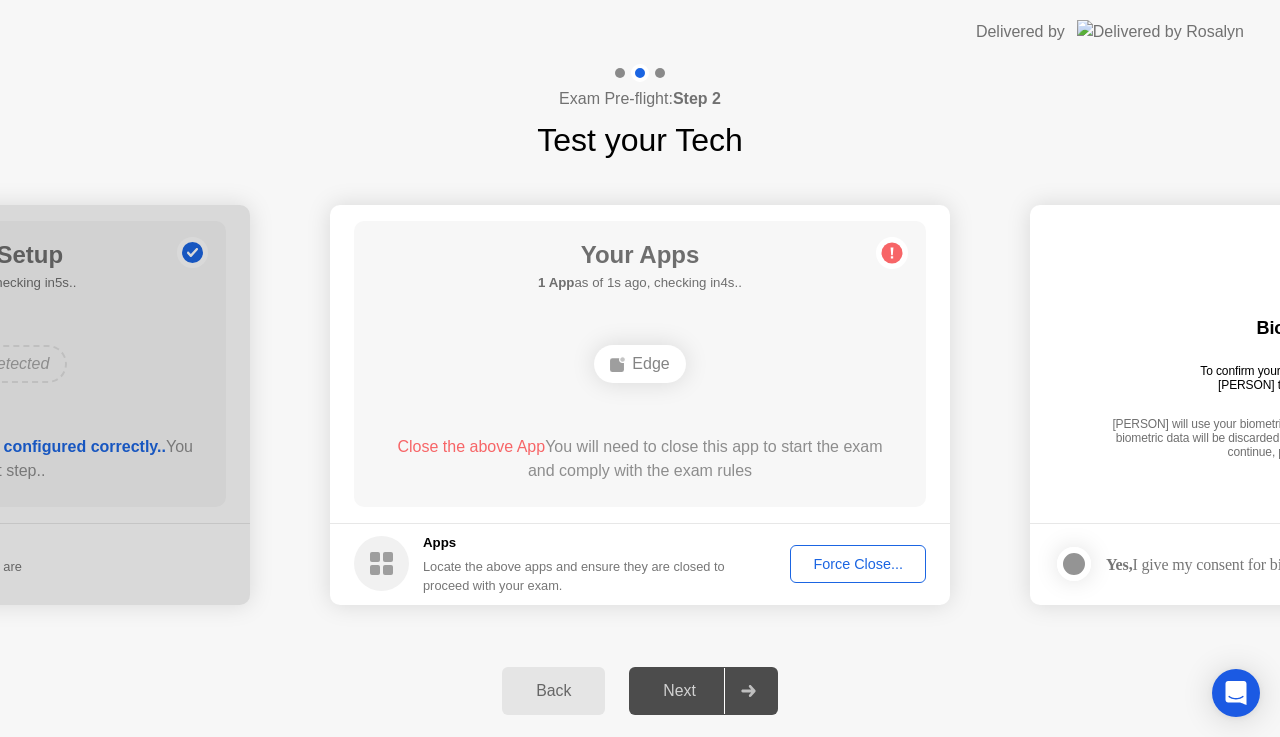 click 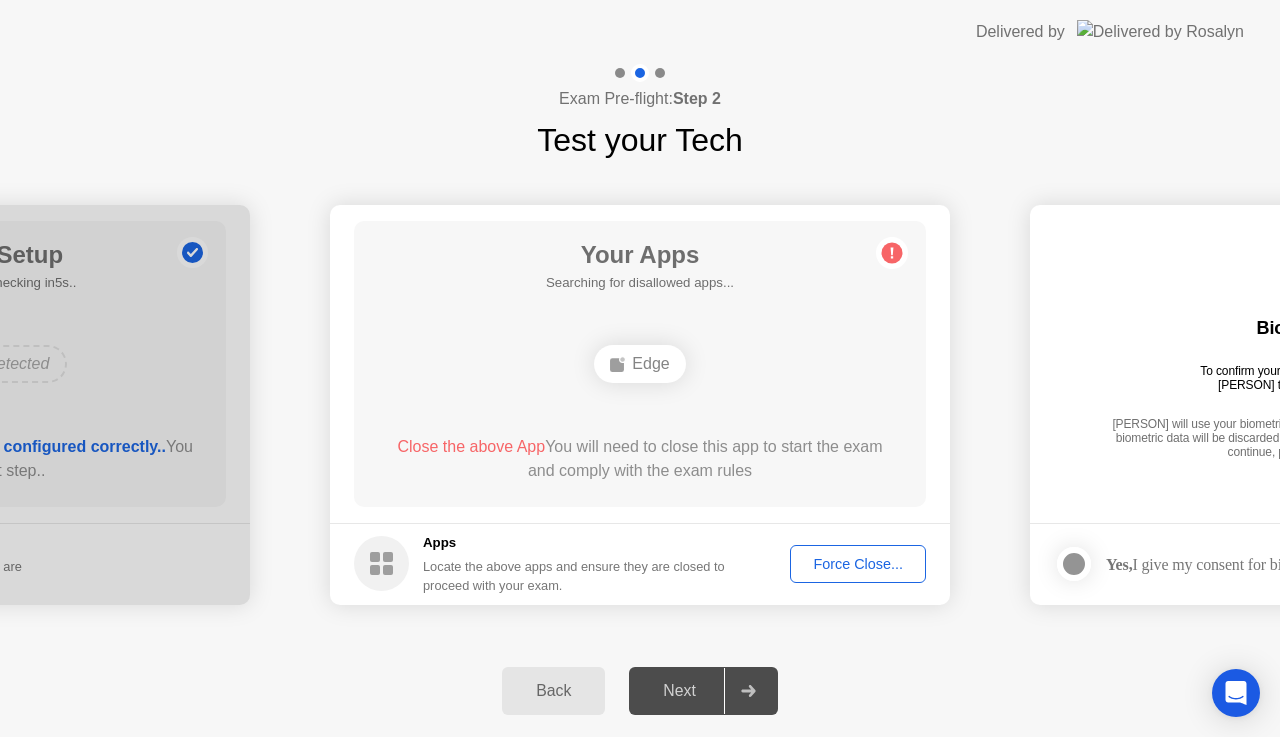click on "Back" 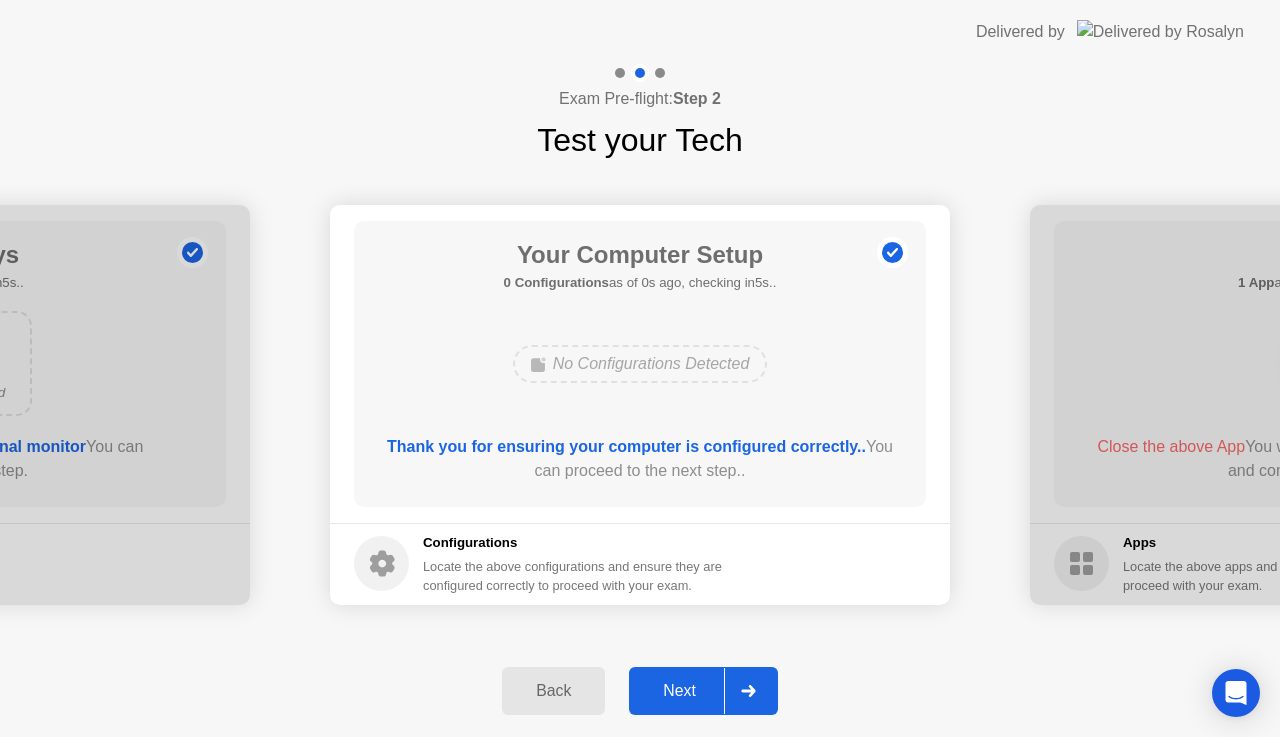 click on "Back" 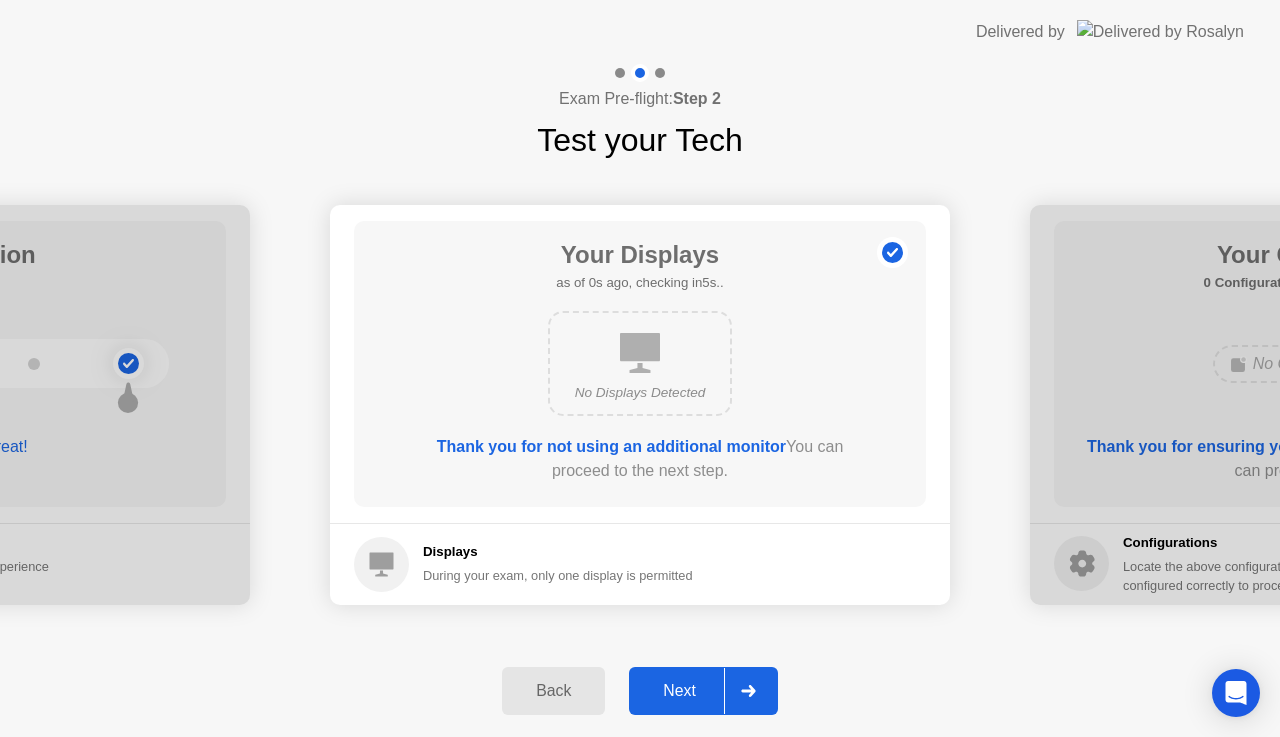 click on "Next" 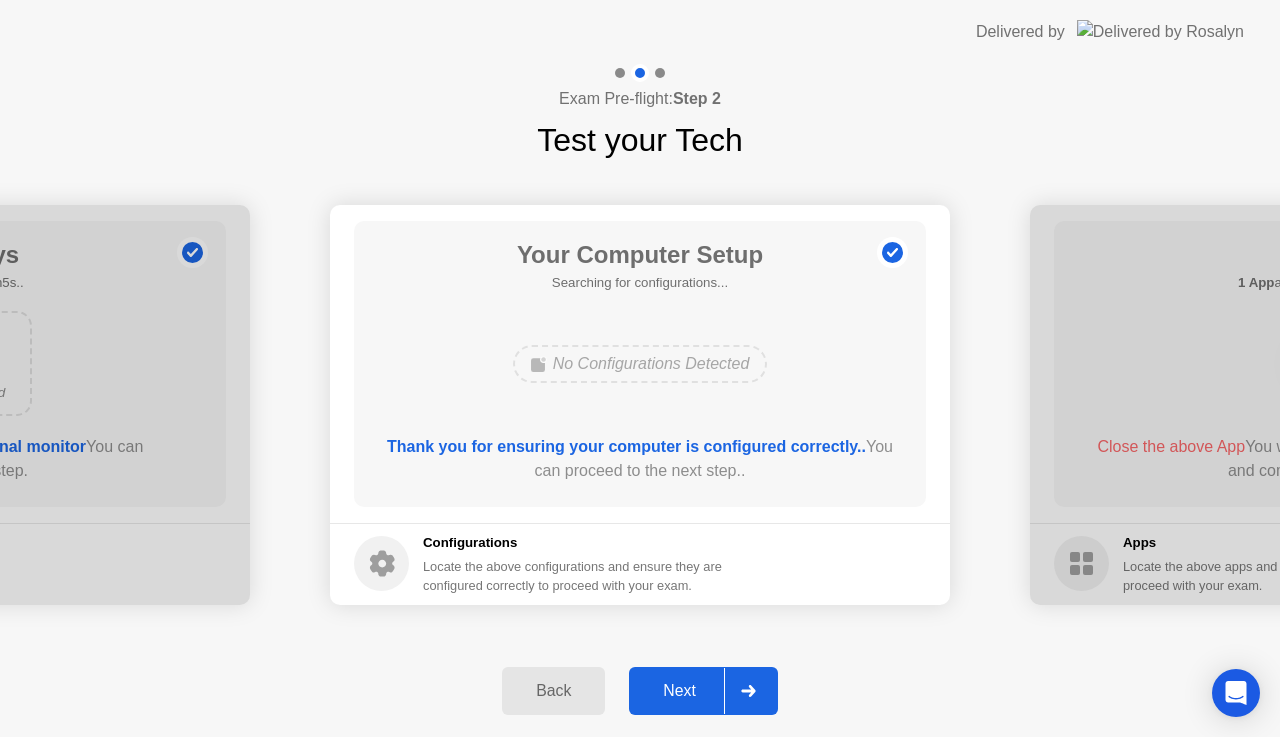 click on "Next" 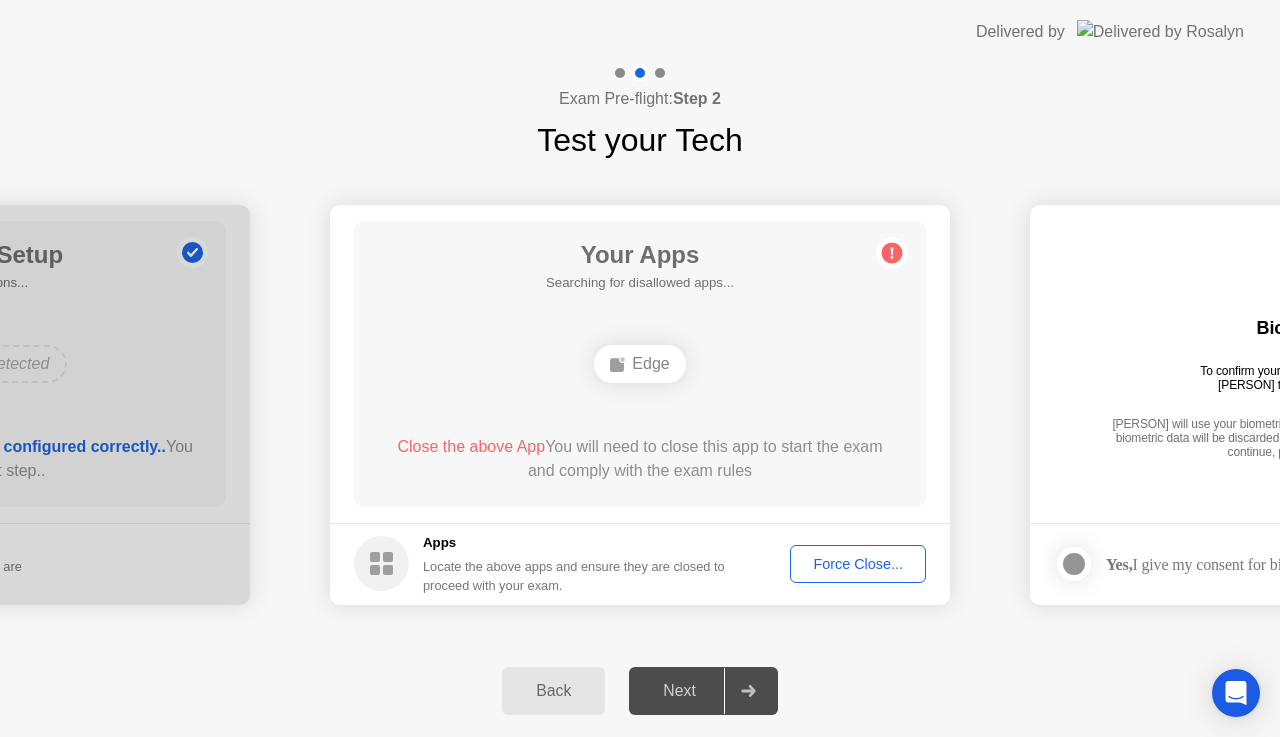 click on "Next" 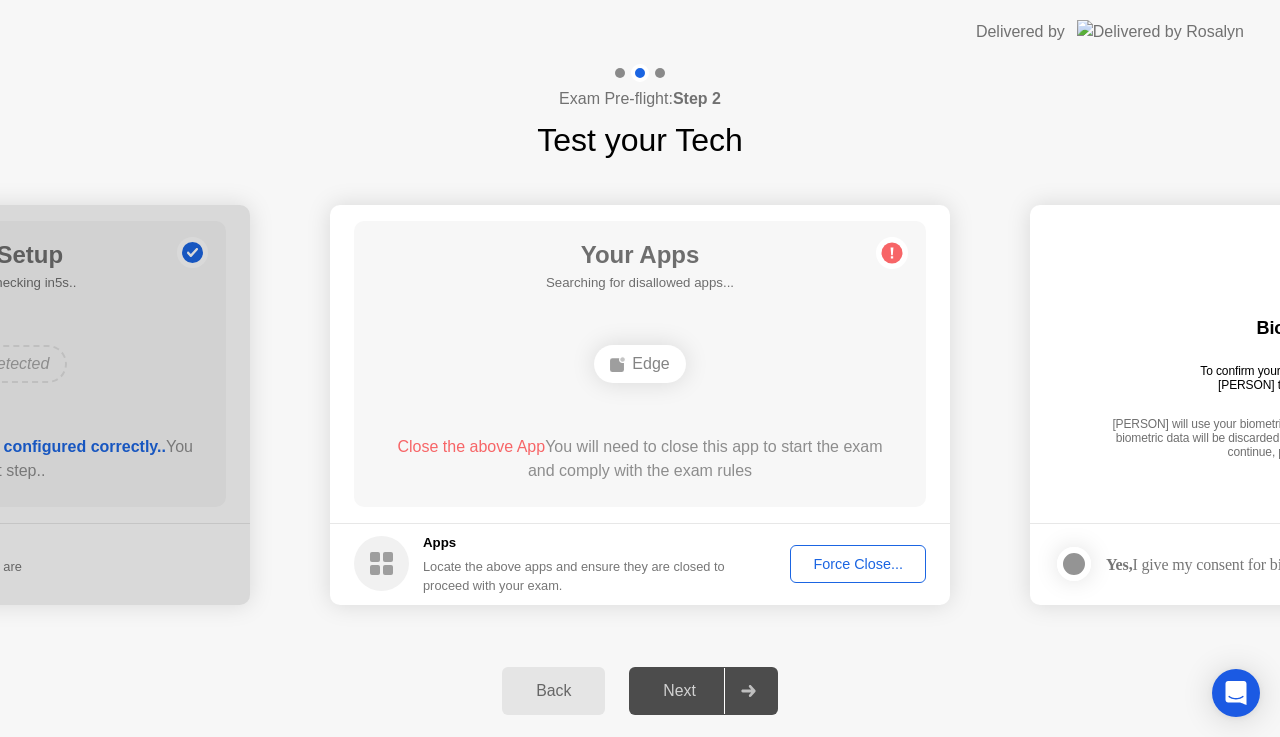 click on "Next" 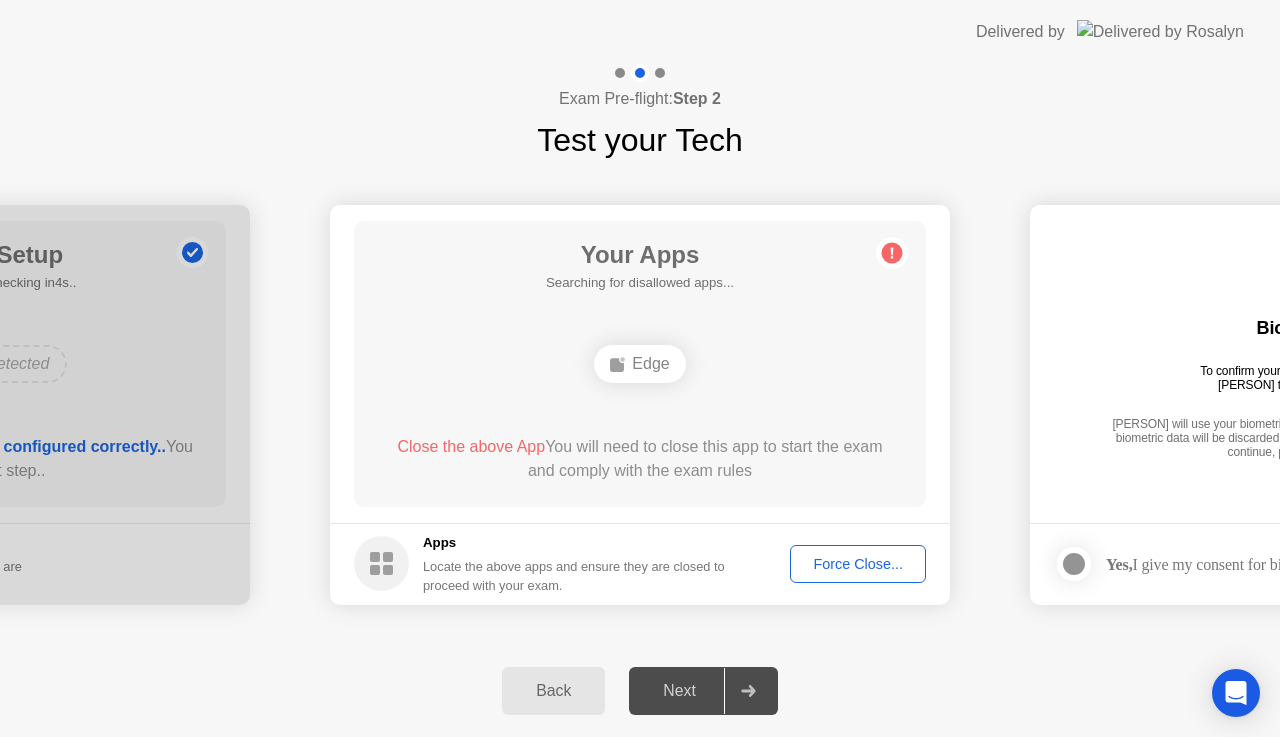 click on "Force Close..." 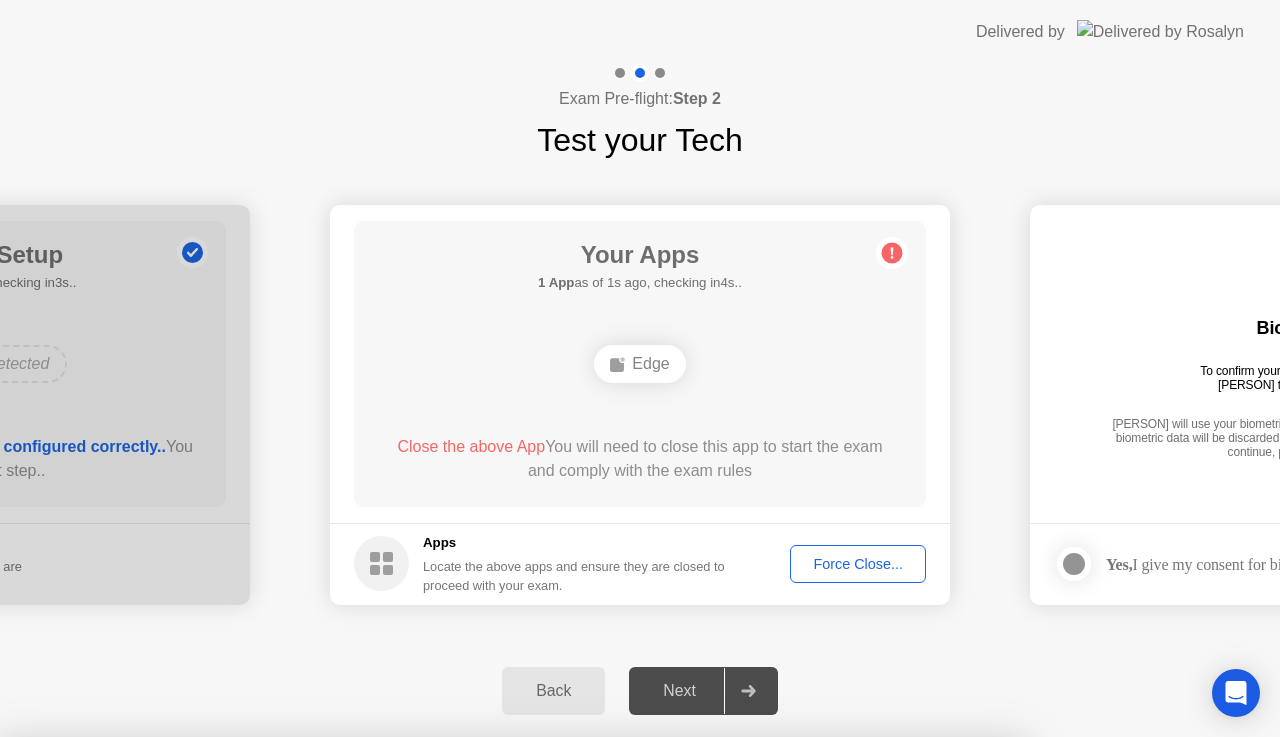 click on "Edge" at bounding box center (511, 946) 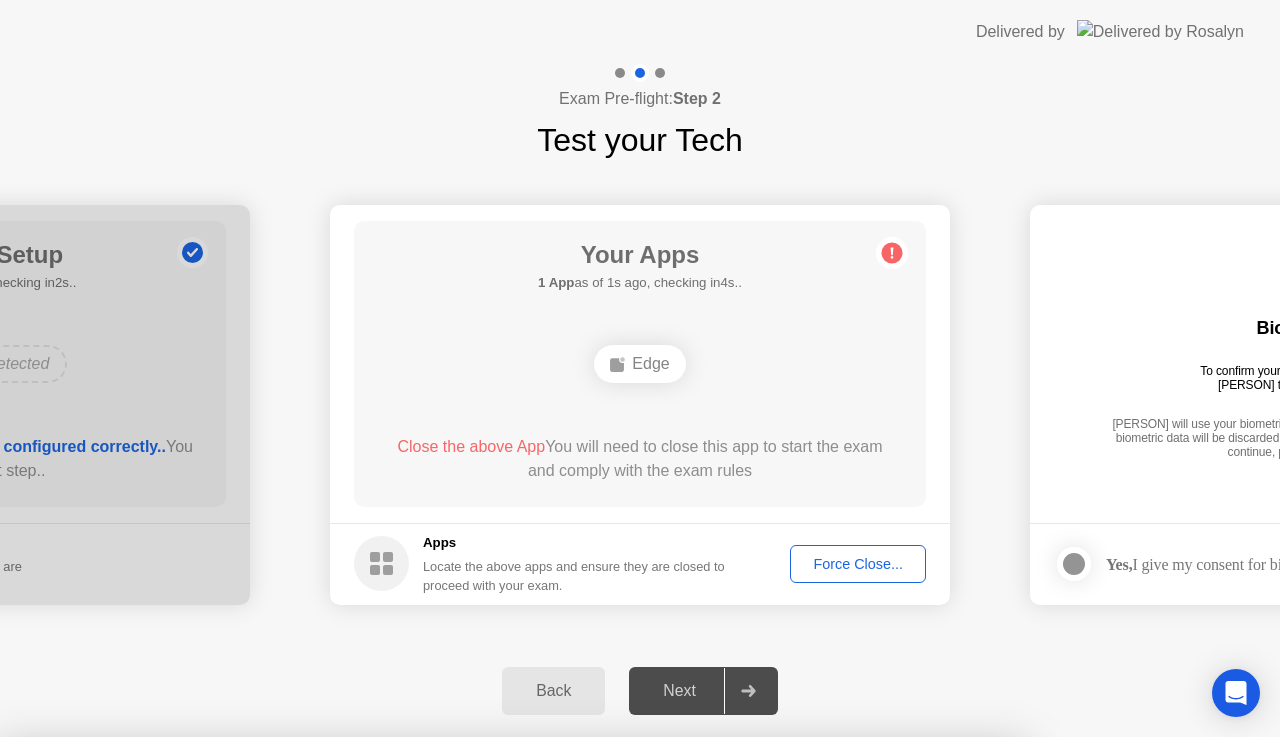 click on "Clicking "Confirm" below will force close  Edge  even if there are unsaved changes..  Learn more about closing apps" at bounding box center (512, 867) 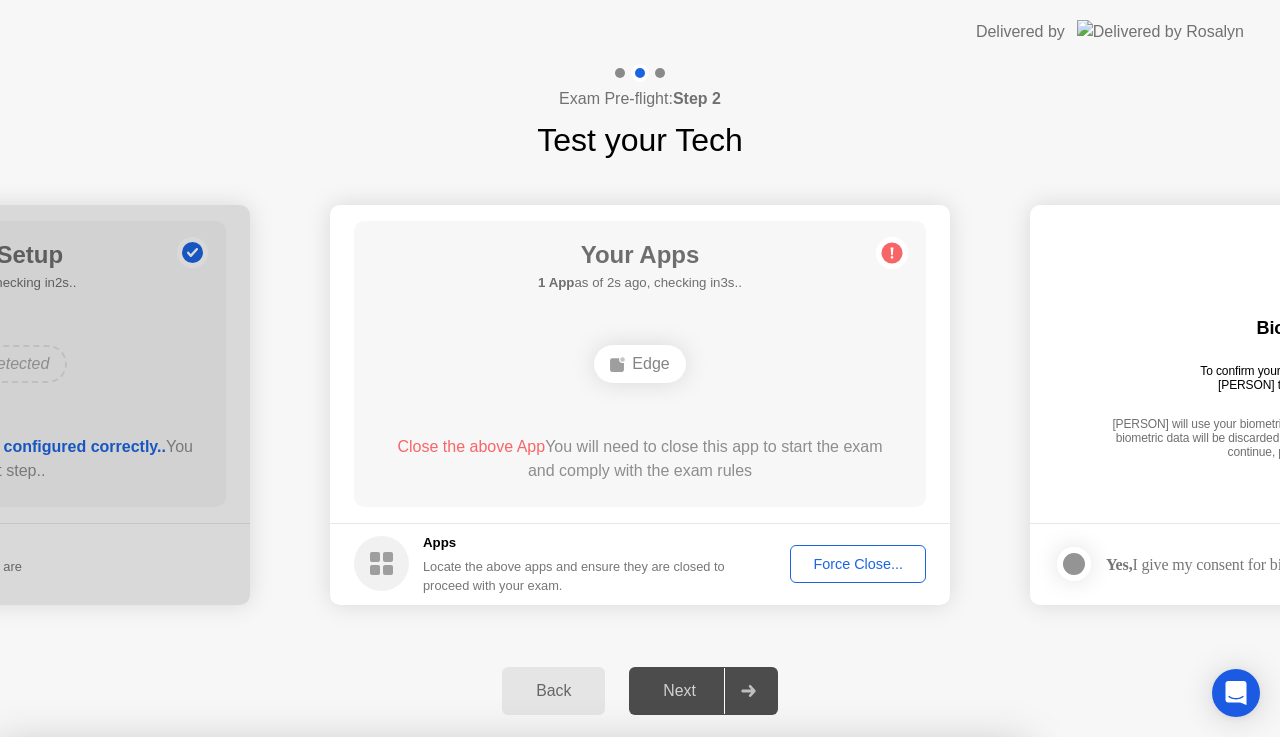 click on "Learn more about closing apps" at bounding box center [511, 890] 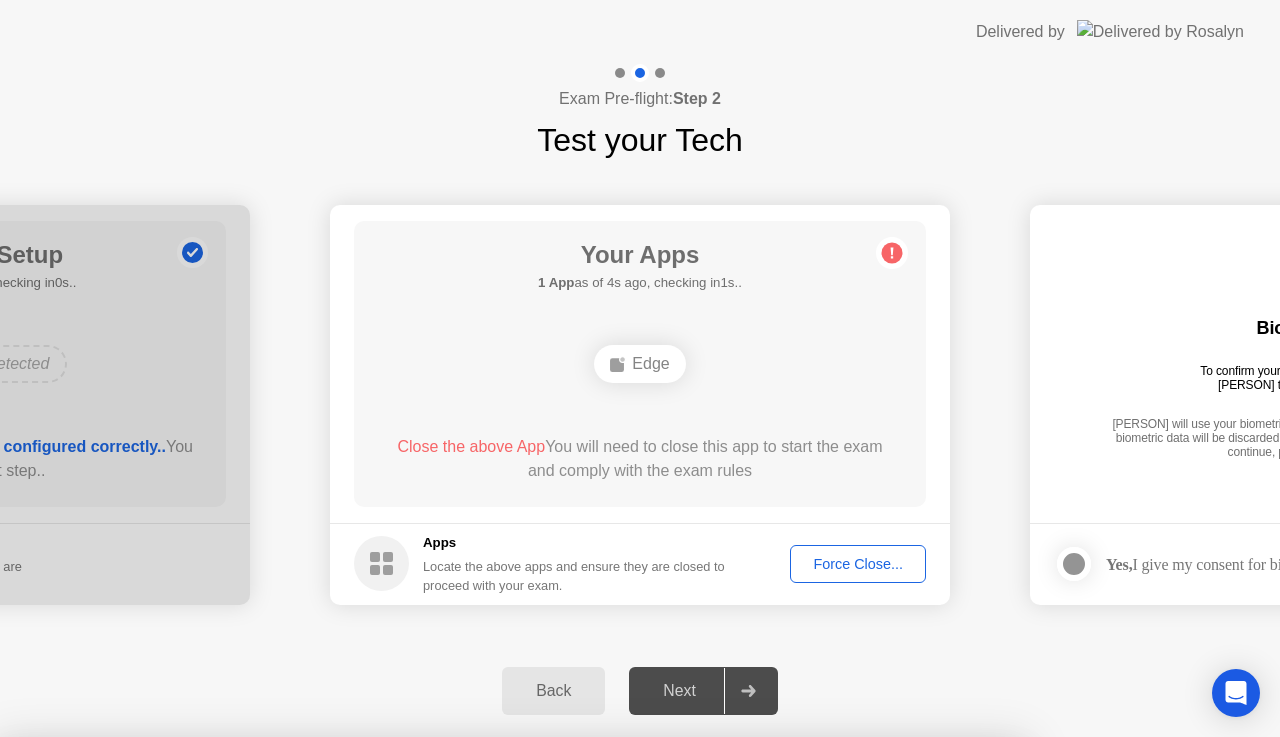 click on "Confirm" at bounding box center [579, 1013] 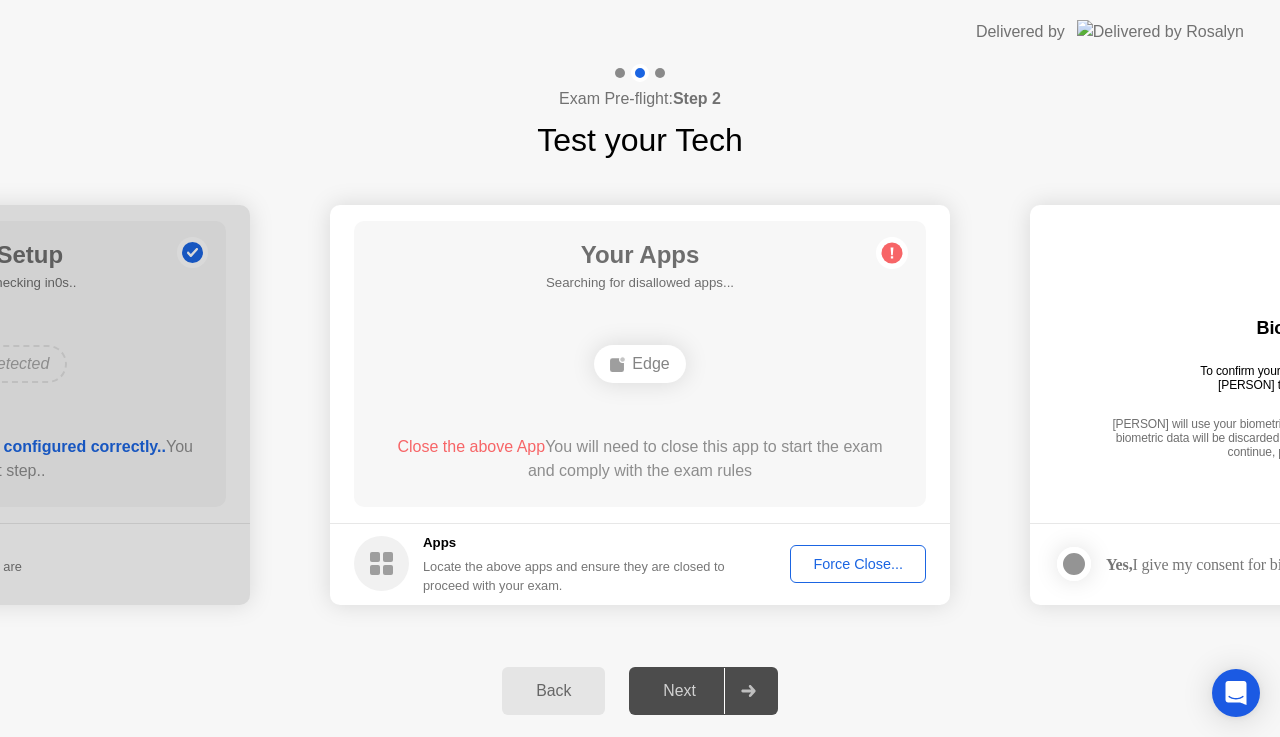 click on "Next" 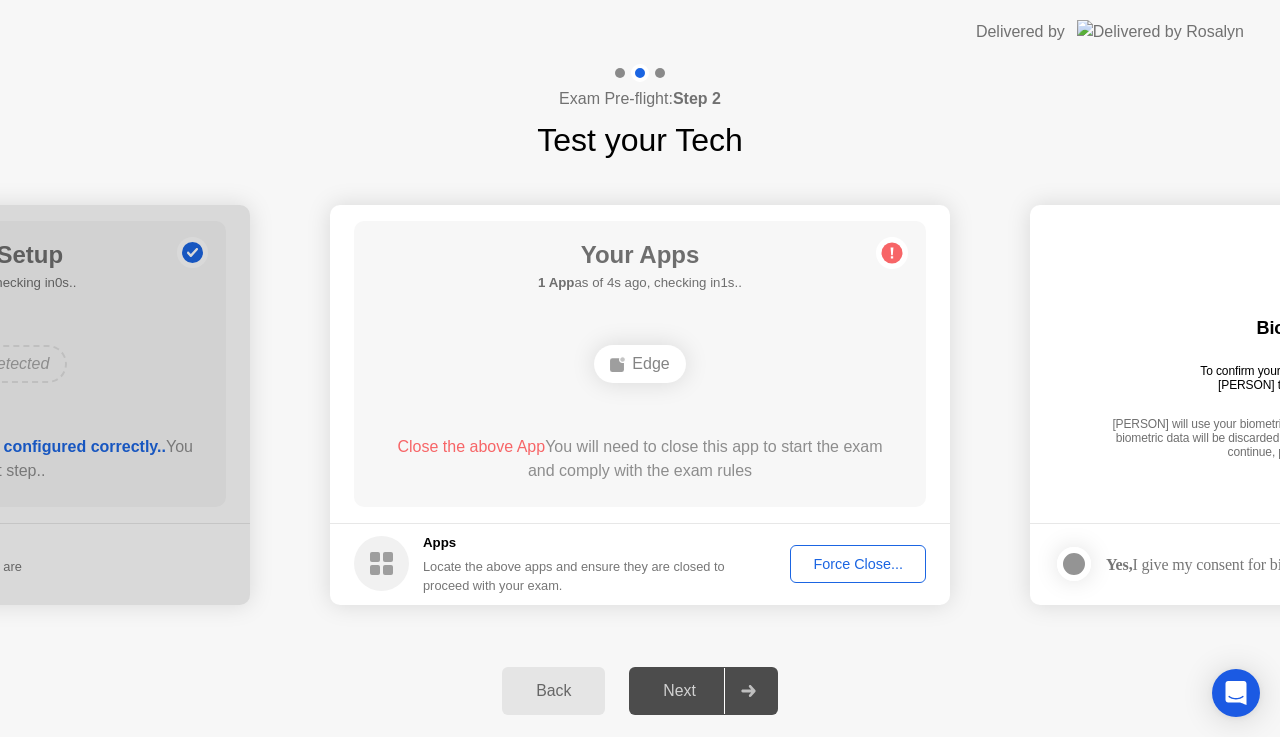 click 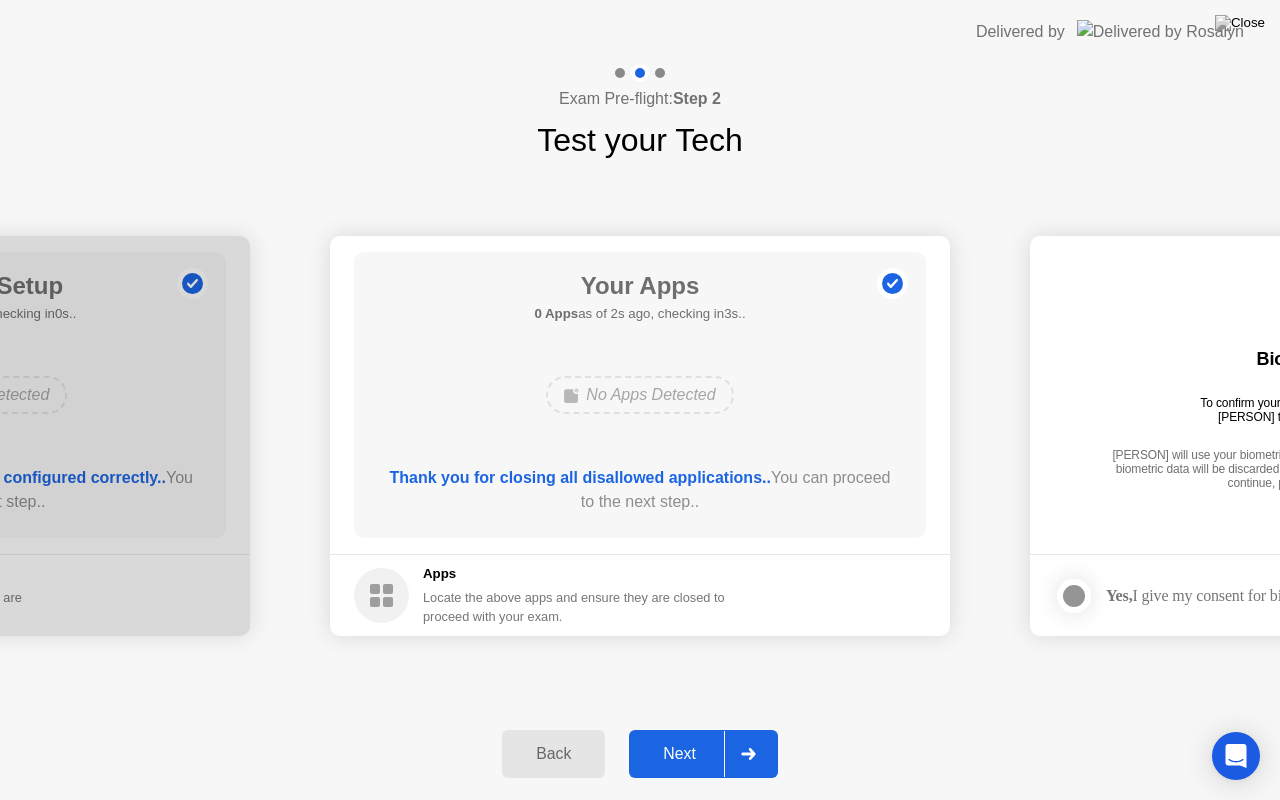 click on "Next" 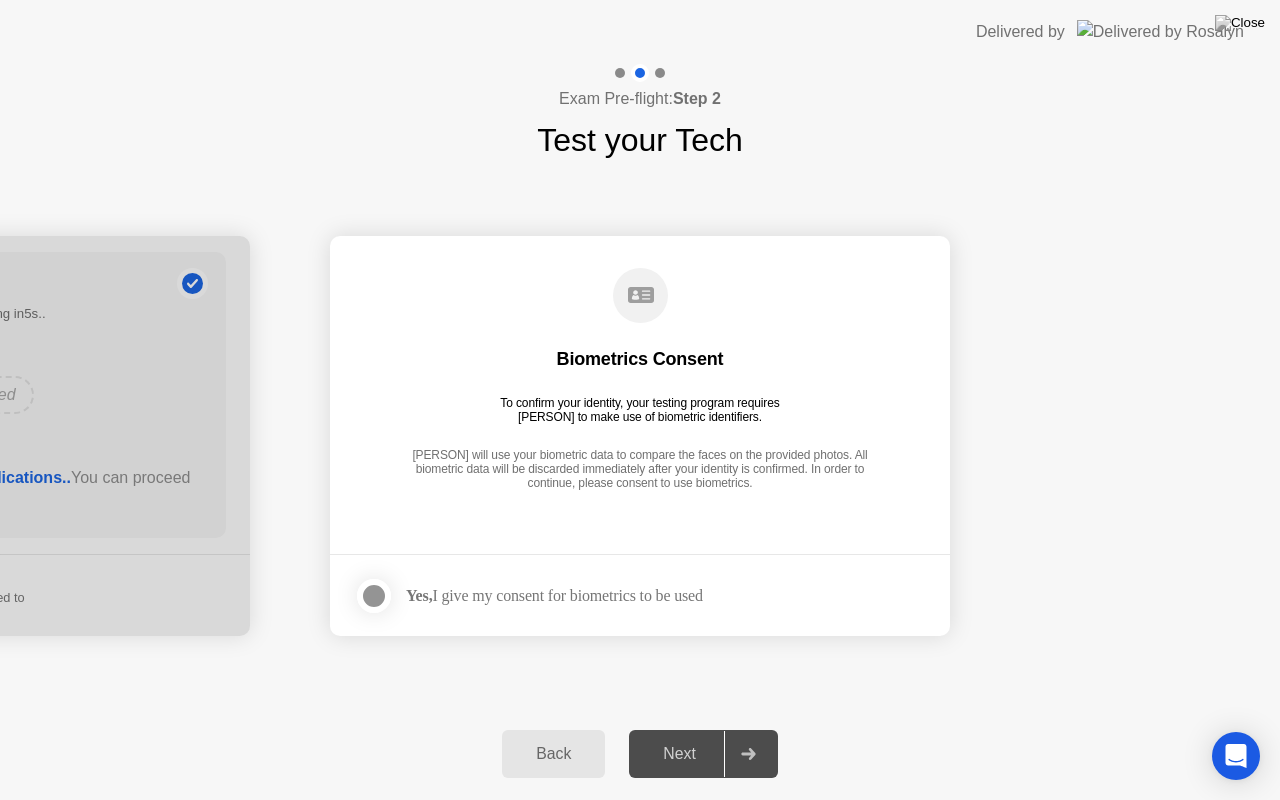 click on "Yes,  I give my consent for biometrics to be used" 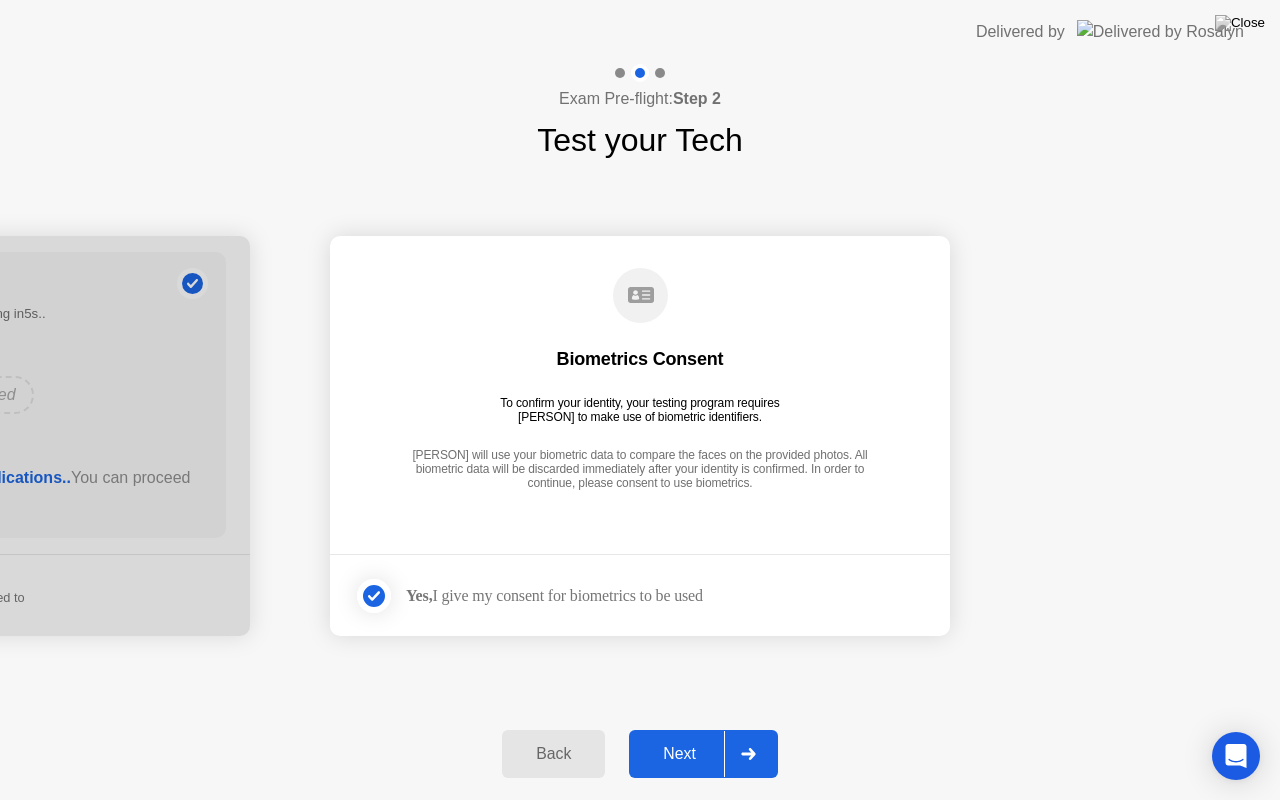 click on "Next" 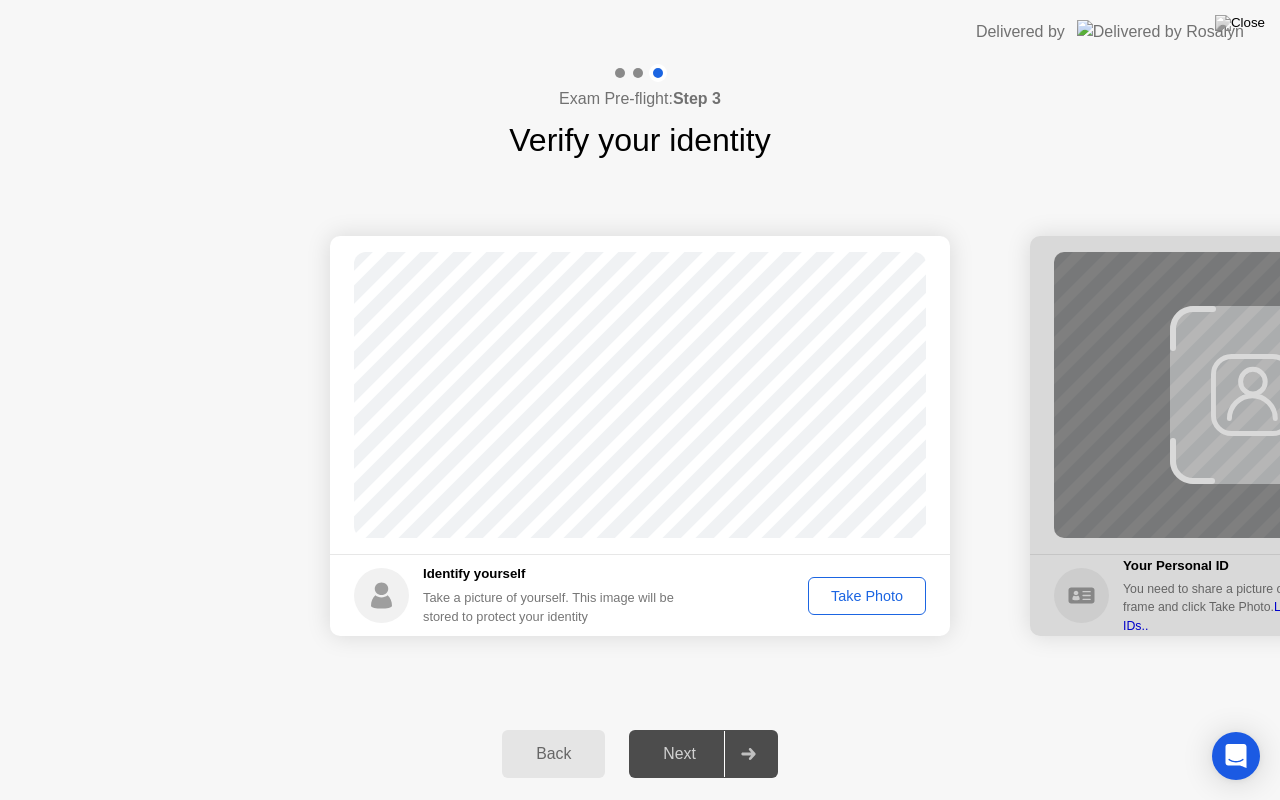 click on "Take Photo" 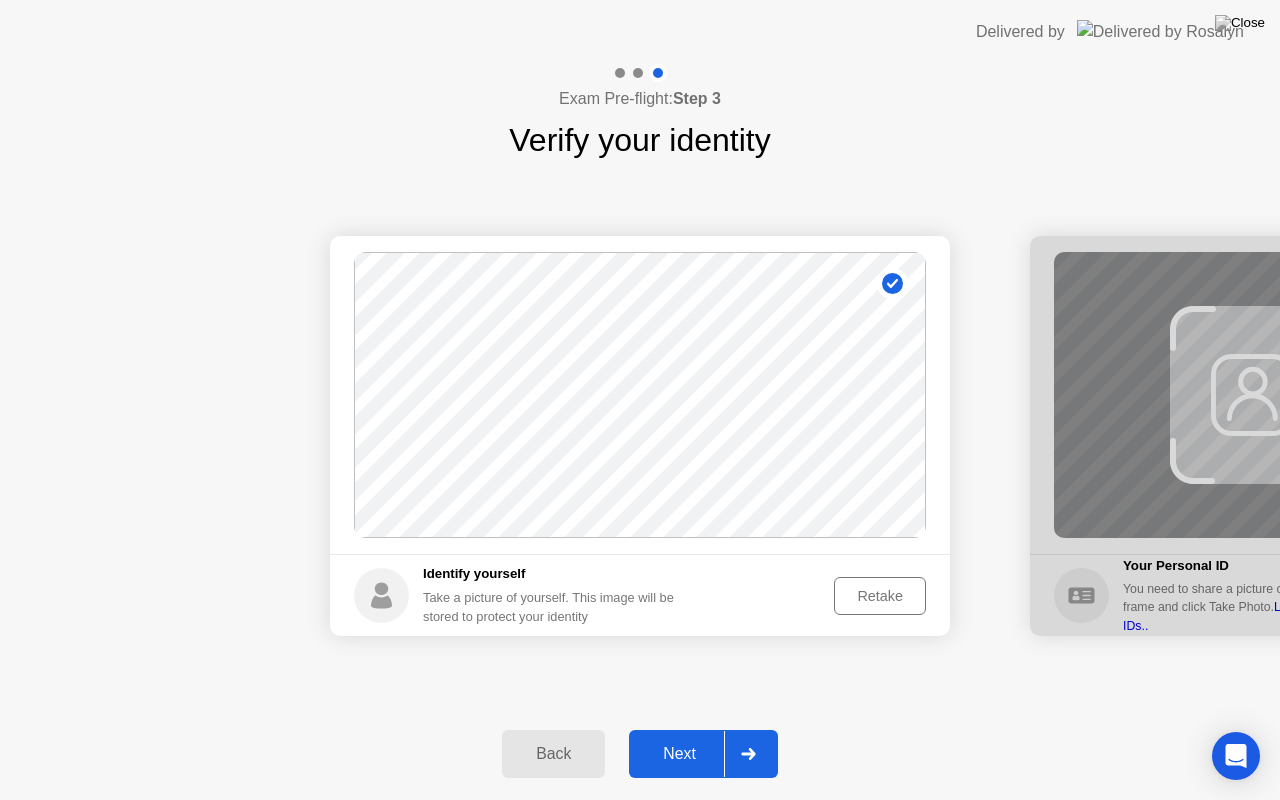 click on "Next" 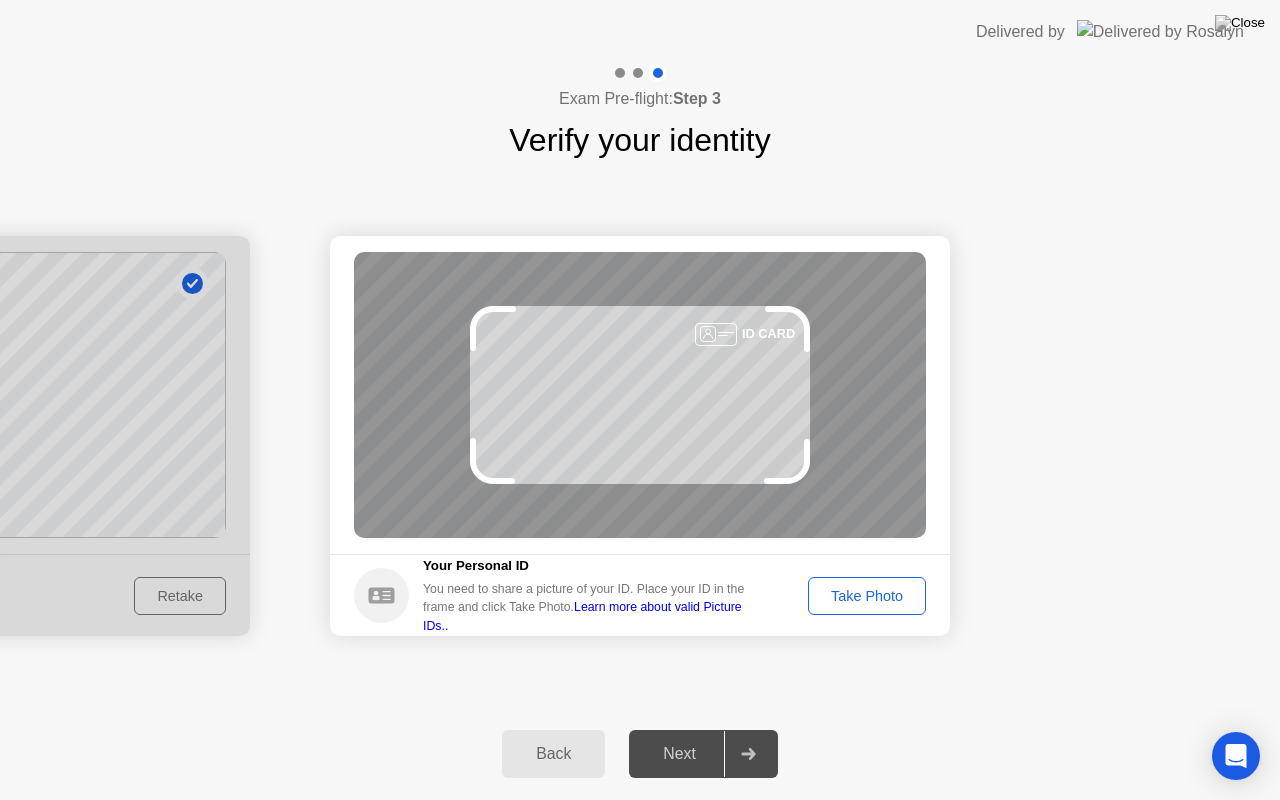 click on "Take Photo" 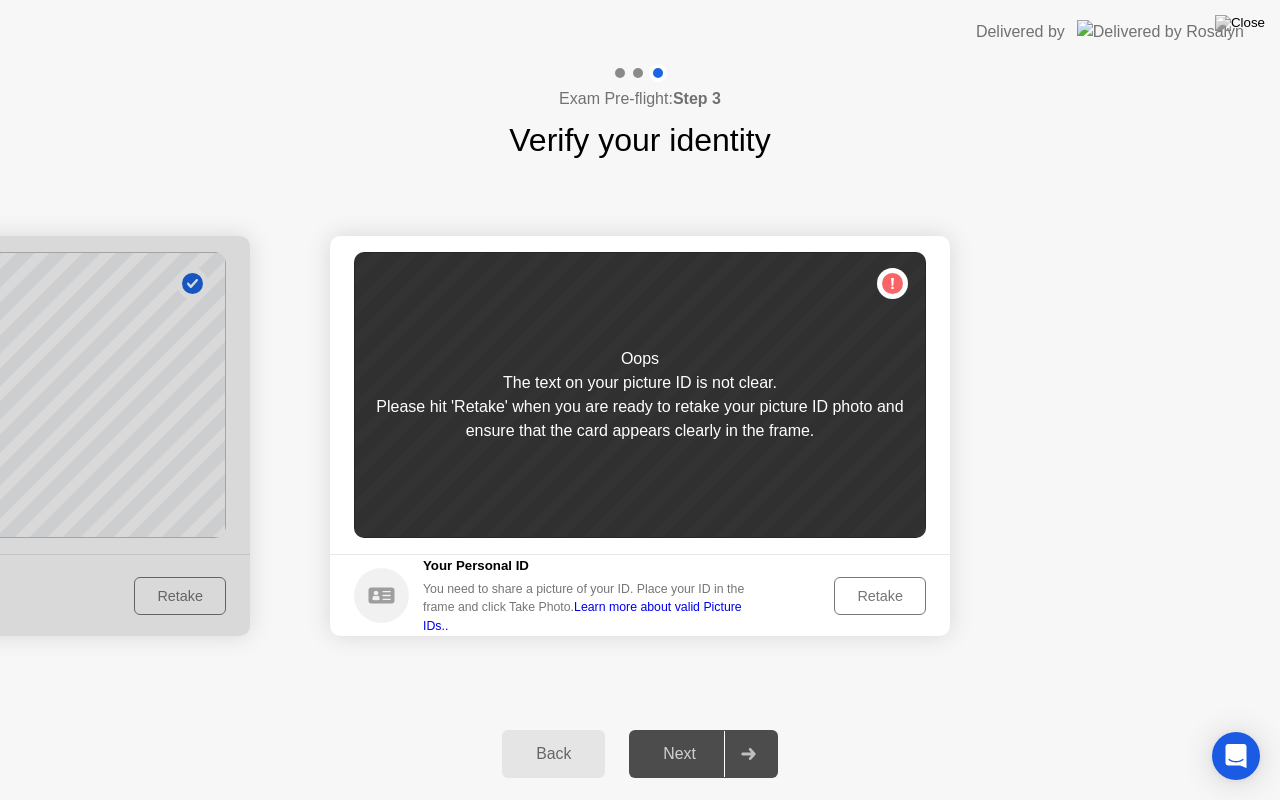click on "Retake" 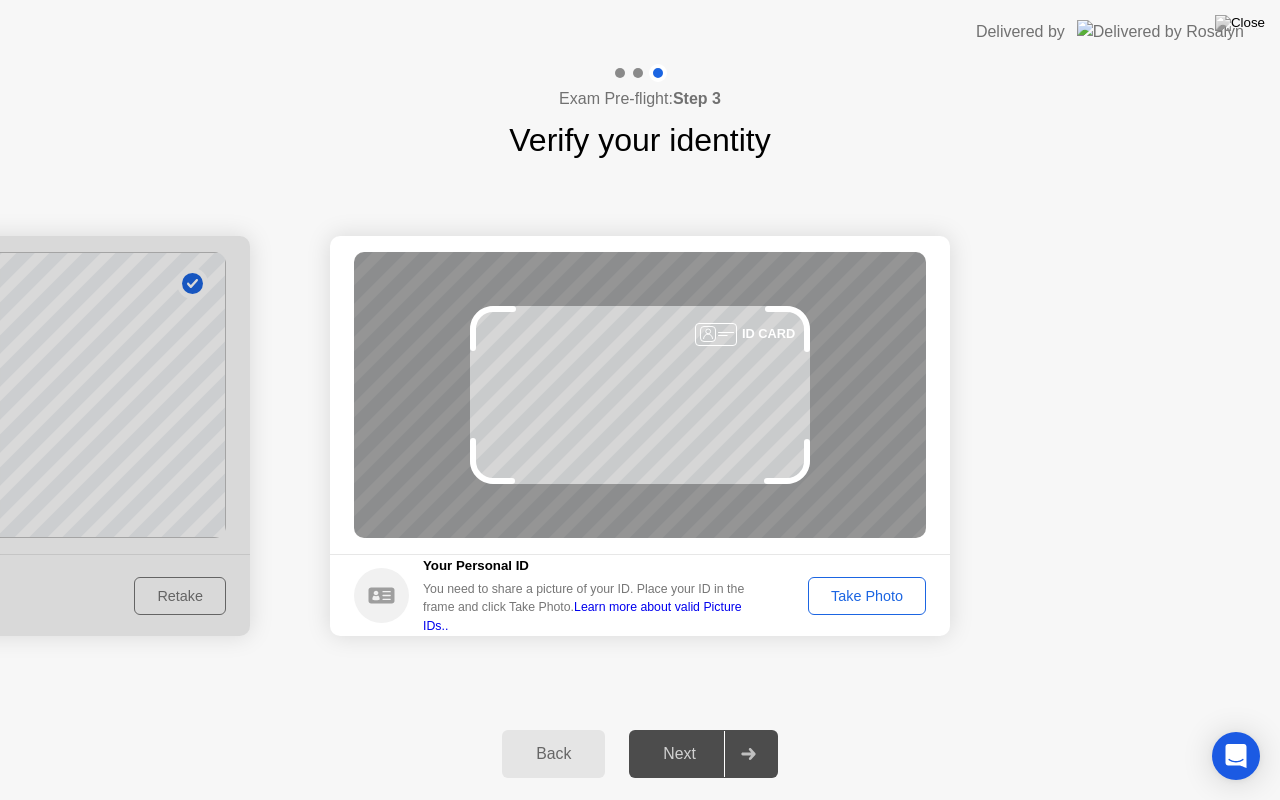 click on "Take Photo" 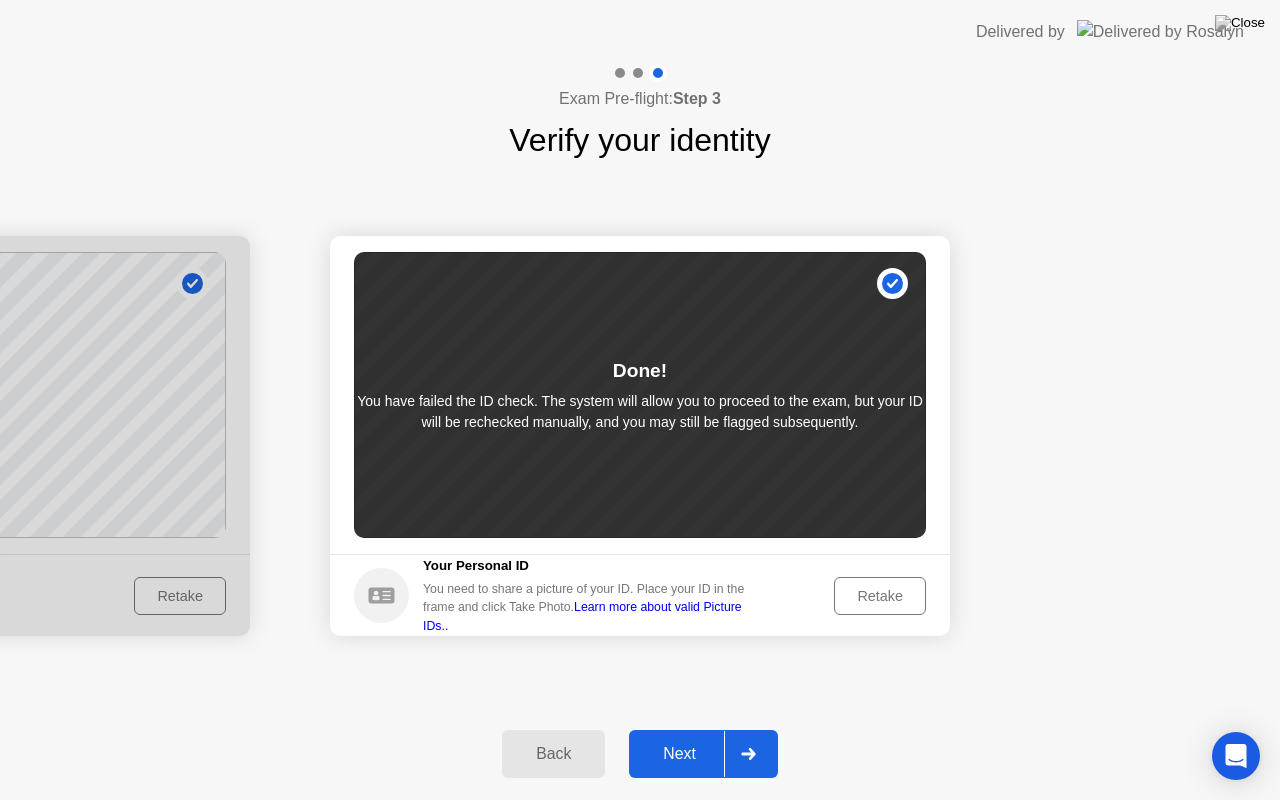 click on "Next" 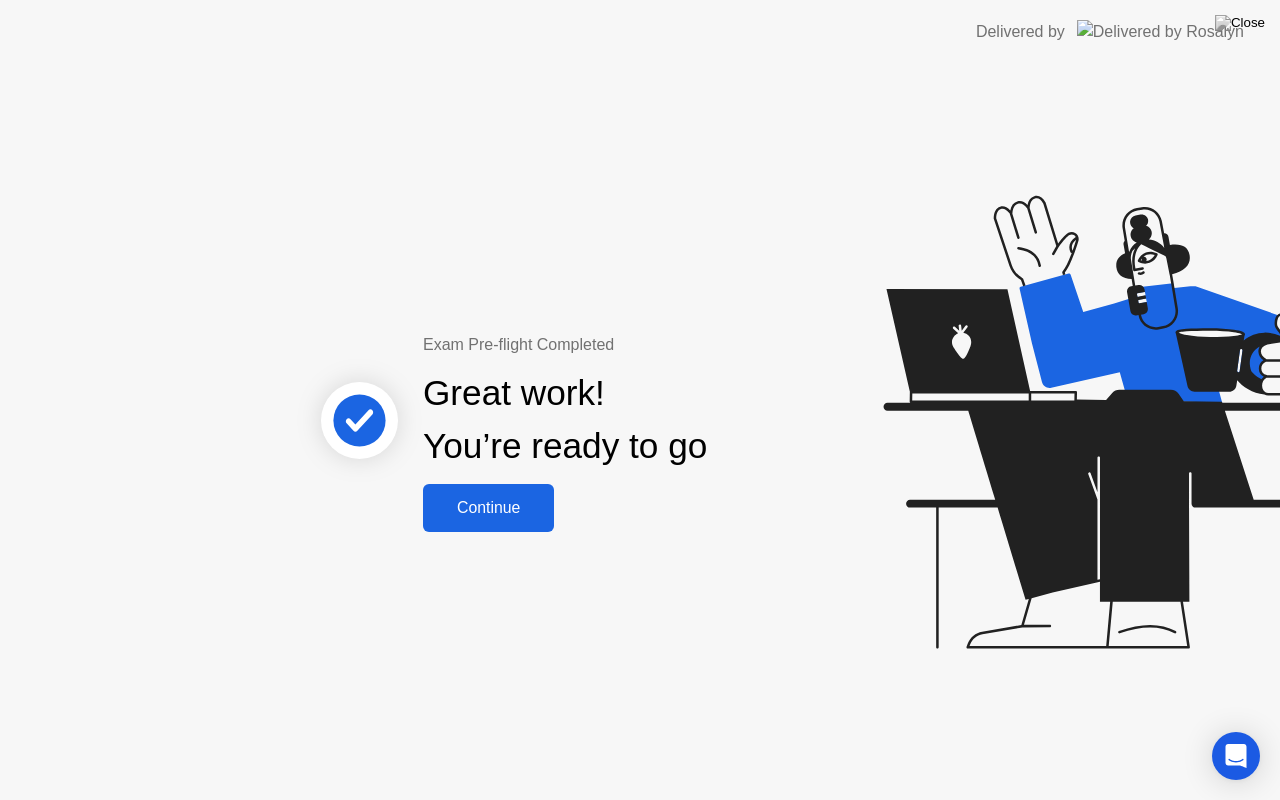 click on "Continue" 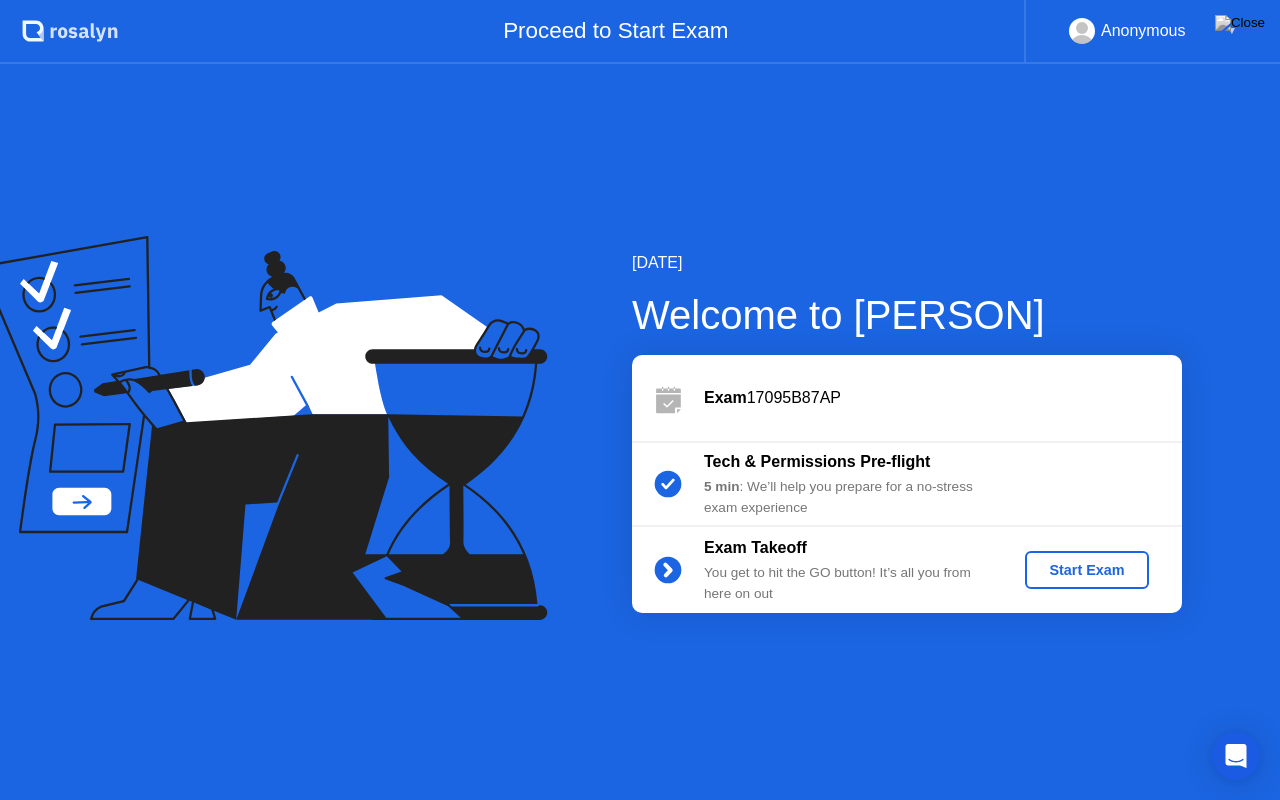 drag, startPoint x: 1071, startPoint y: 568, endPoint x: 1008, endPoint y: 479, distance: 109.041275 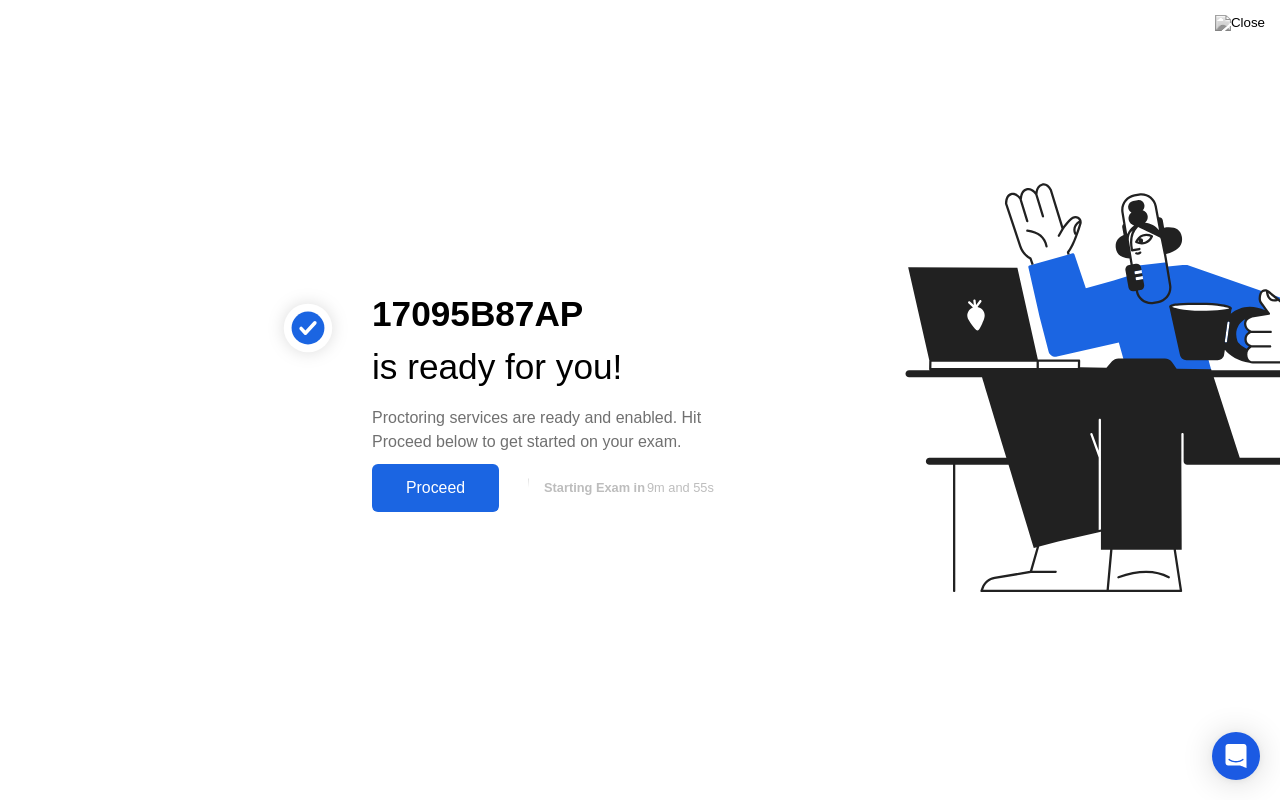 click on "Proceed" 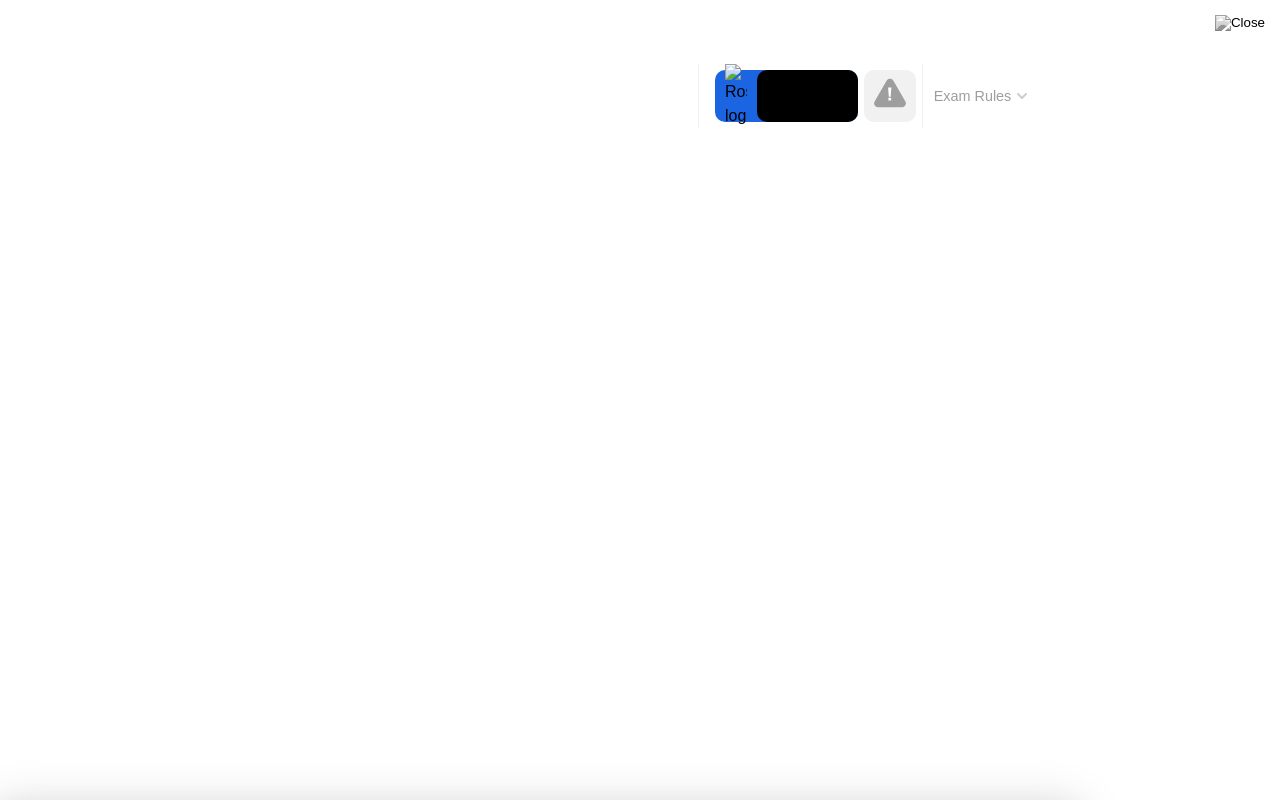 click on "Got it!" at bounding box center (629, 1341) 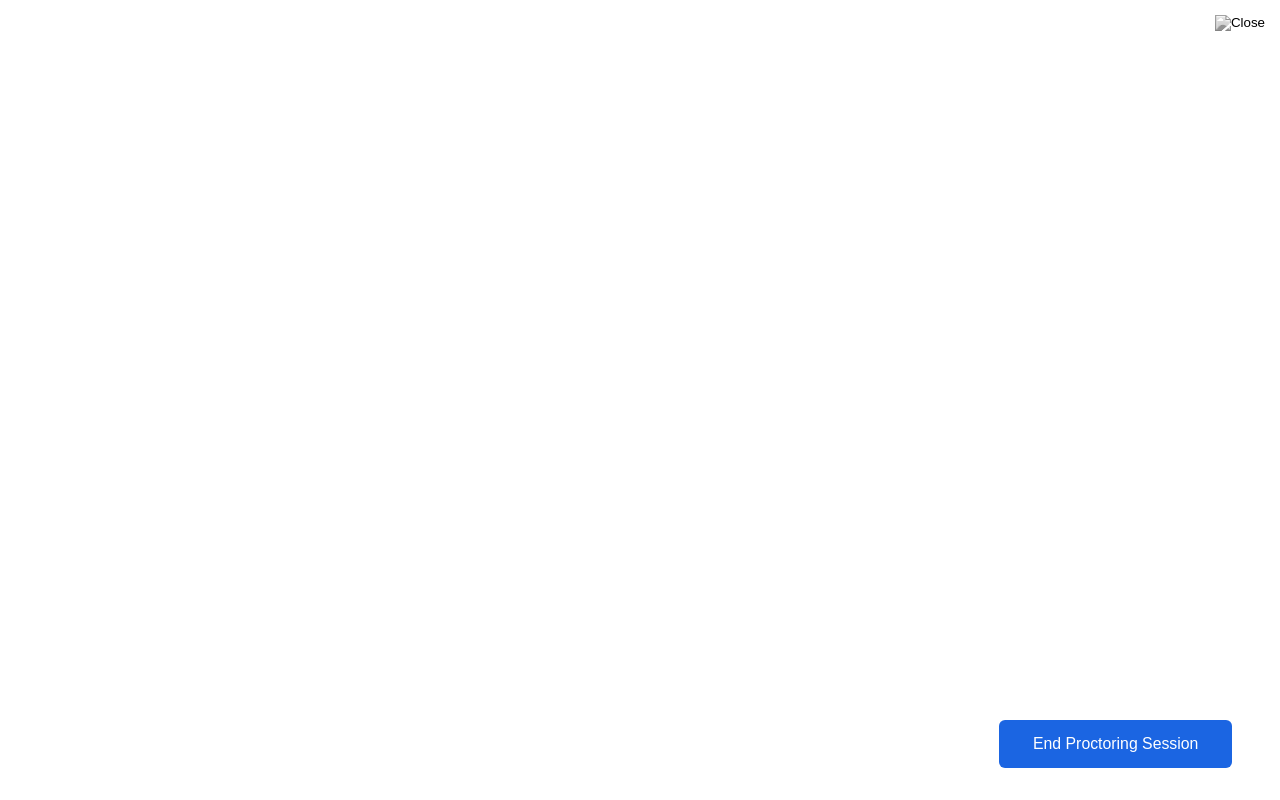 click on "End Proctoring Session" 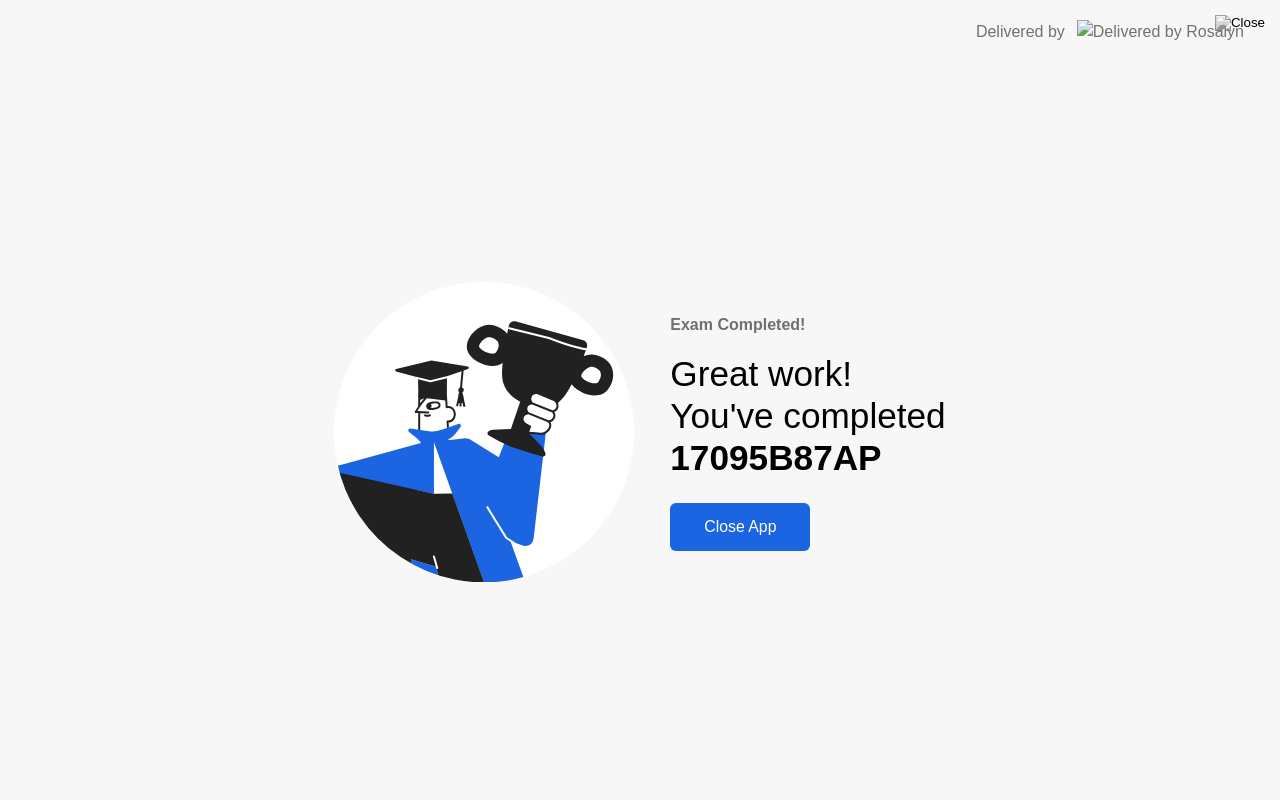 click on "Close App" 